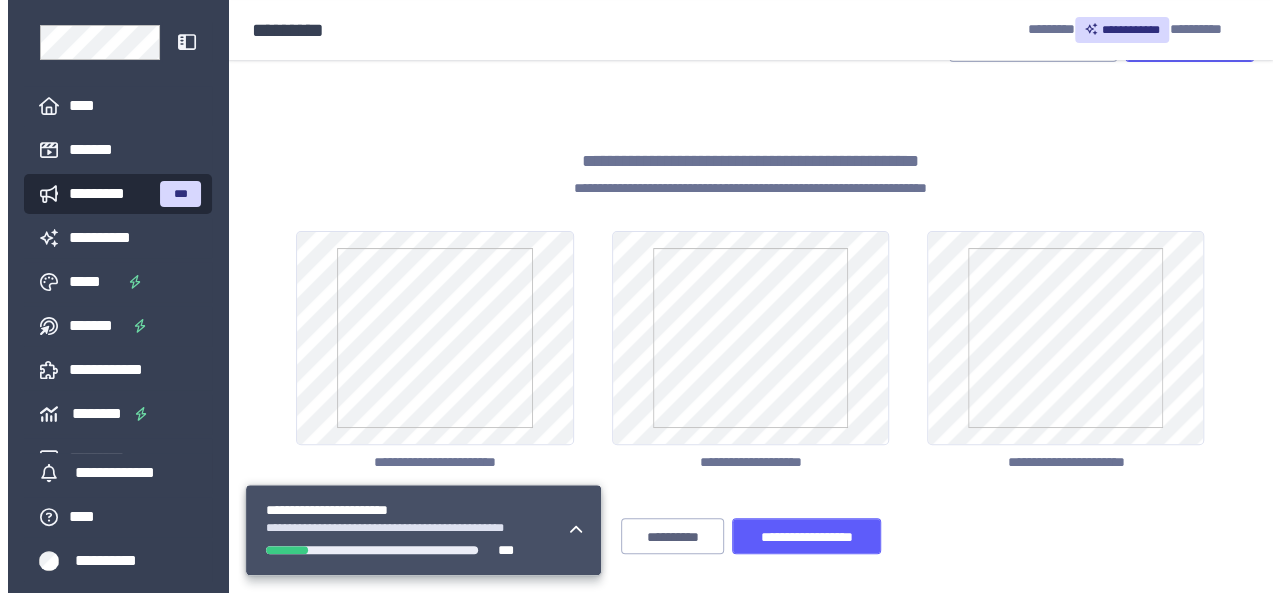 scroll, scrollTop: 90, scrollLeft: 0, axis: vertical 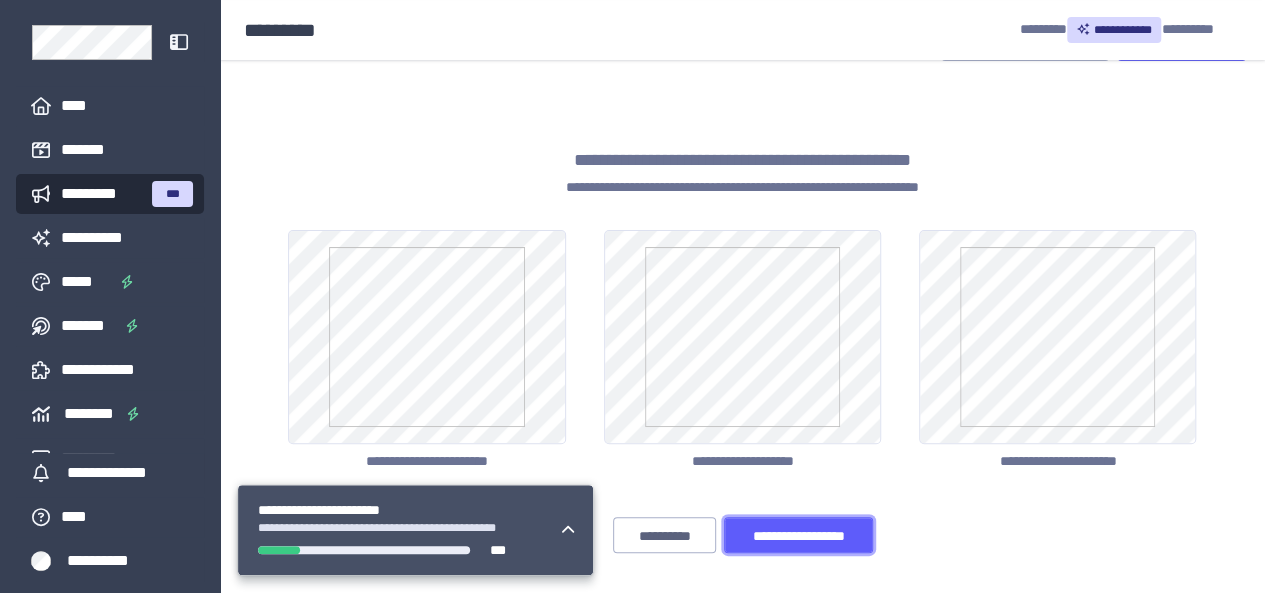 click on "**********" at bounding box center (798, 535) 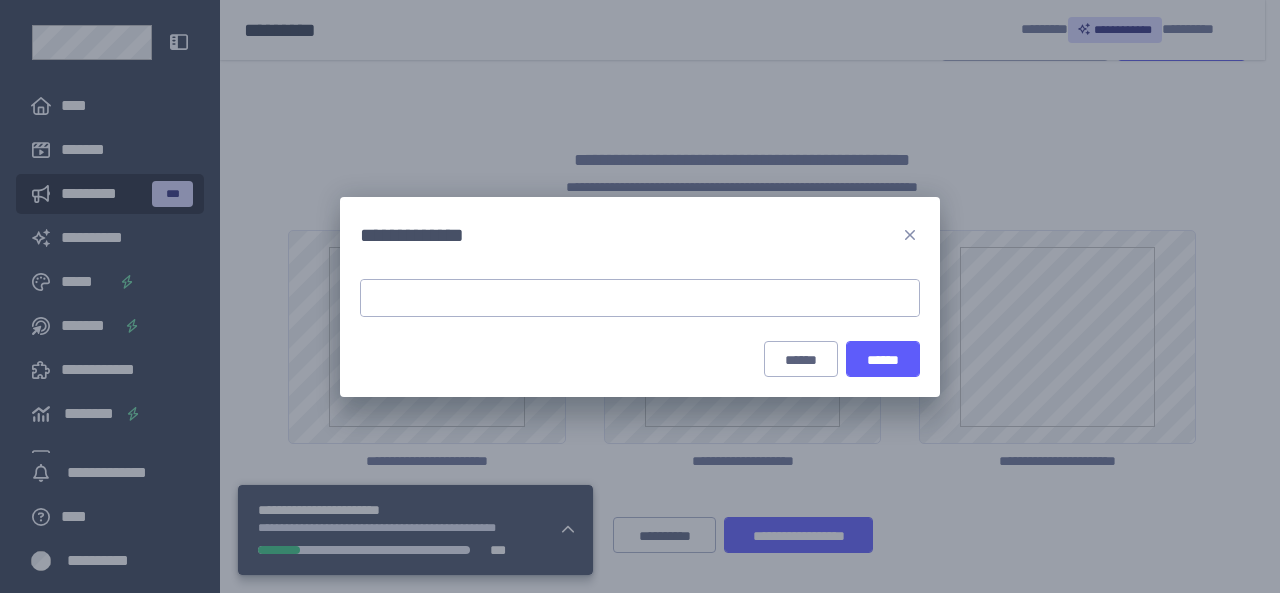 click at bounding box center [640, 297] 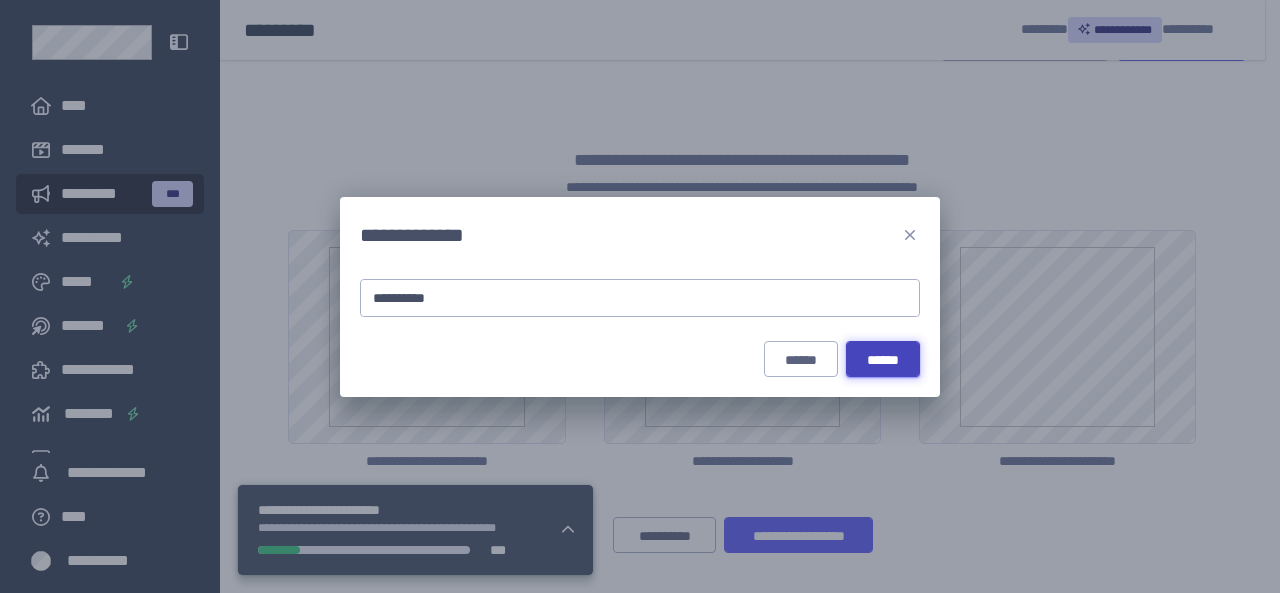 type on "**********" 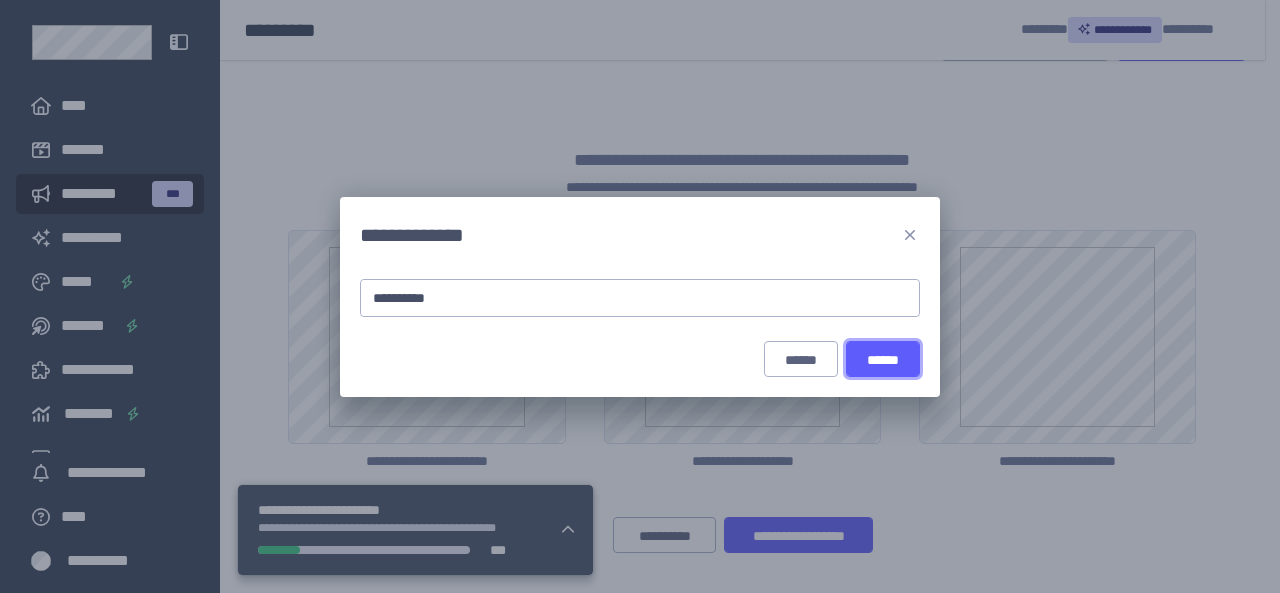 click on "******" at bounding box center (883, 360) 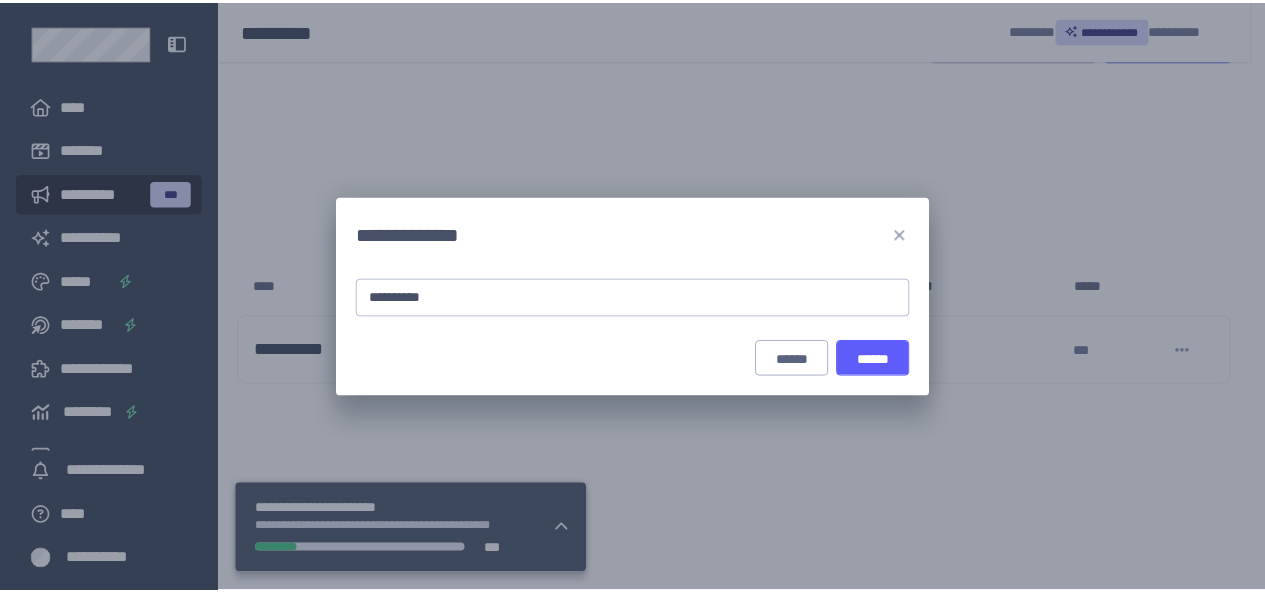 scroll, scrollTop: 0, scrollLeft: 0, axis: both 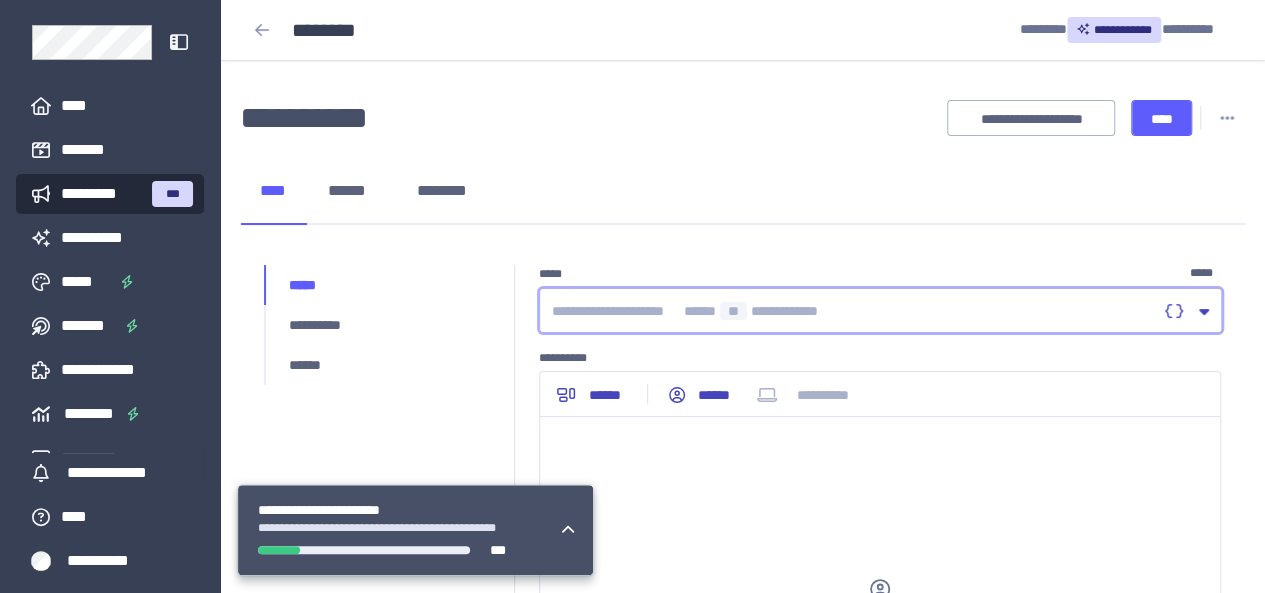 click at bounding box center [853, 310] 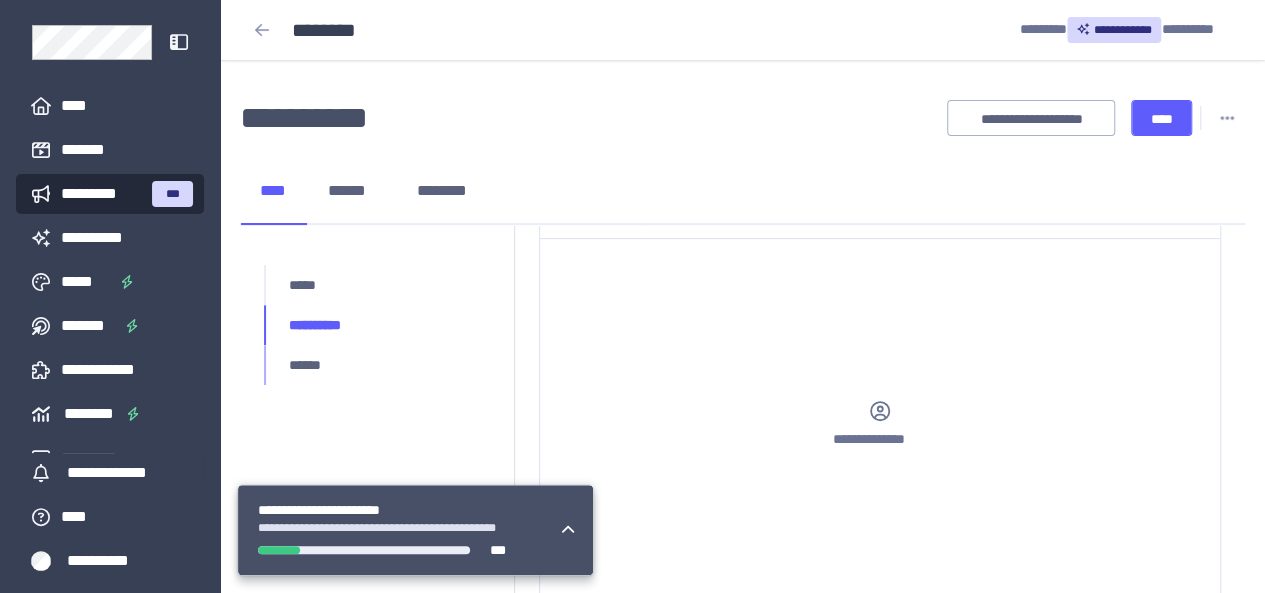 scroll, scrollTop: 166, scrollLeft: 0, axis: vertical 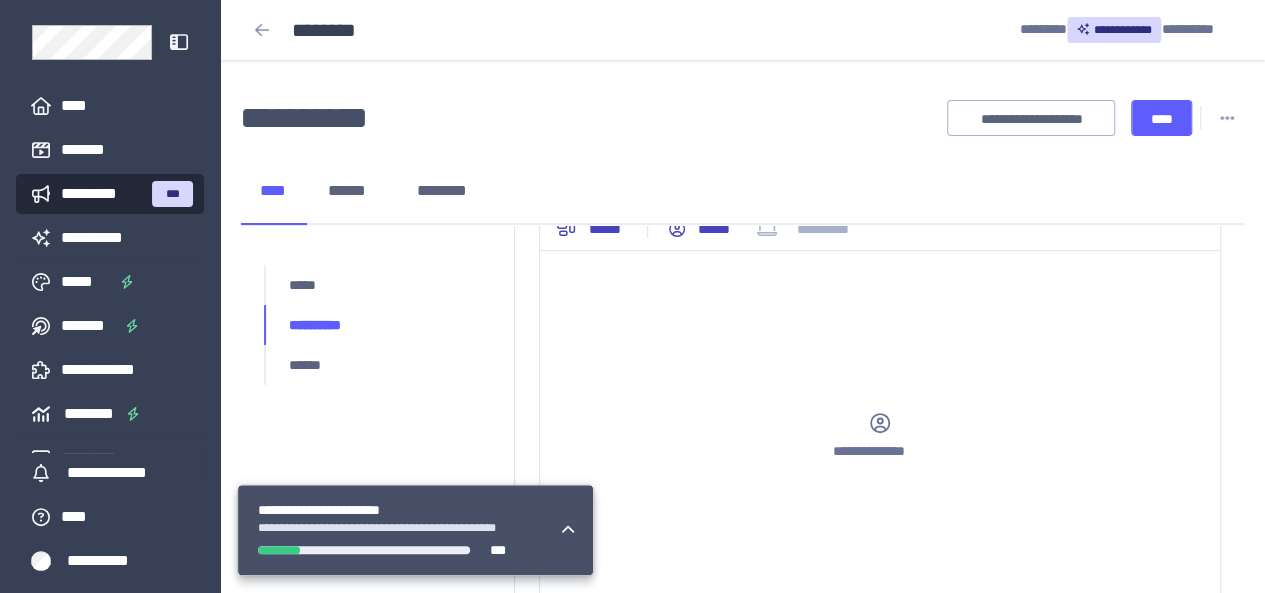 click on "**********" at bounding box center [880, 442] 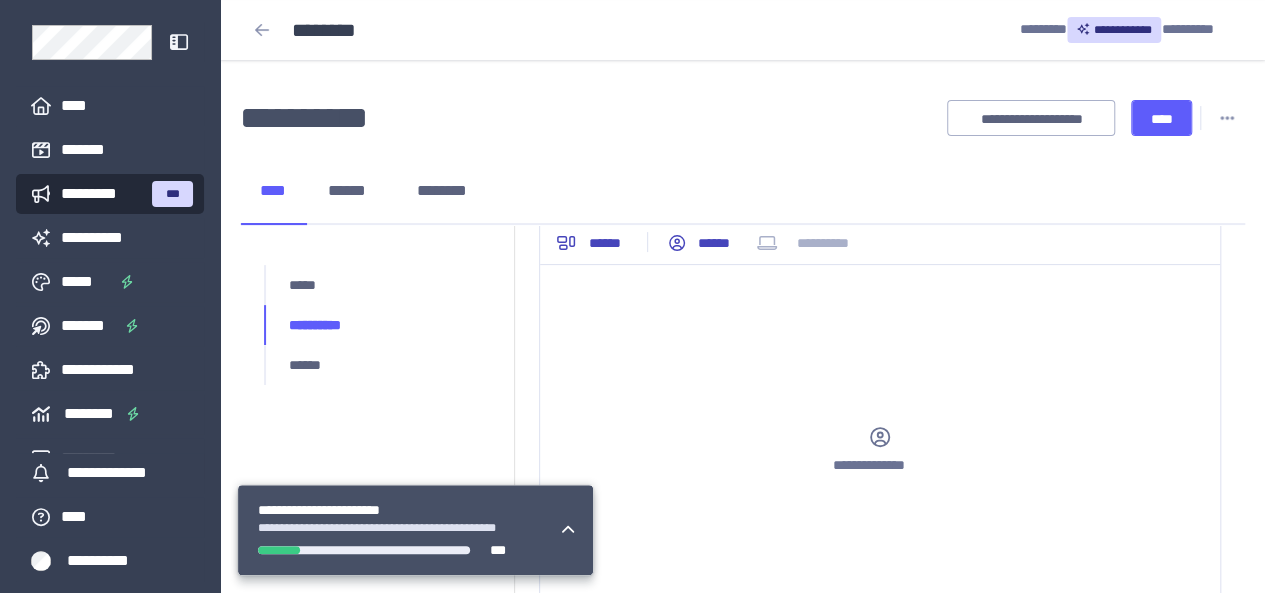 scroll, scrollTop: 133, scrollLeft: 0, axis: vertical 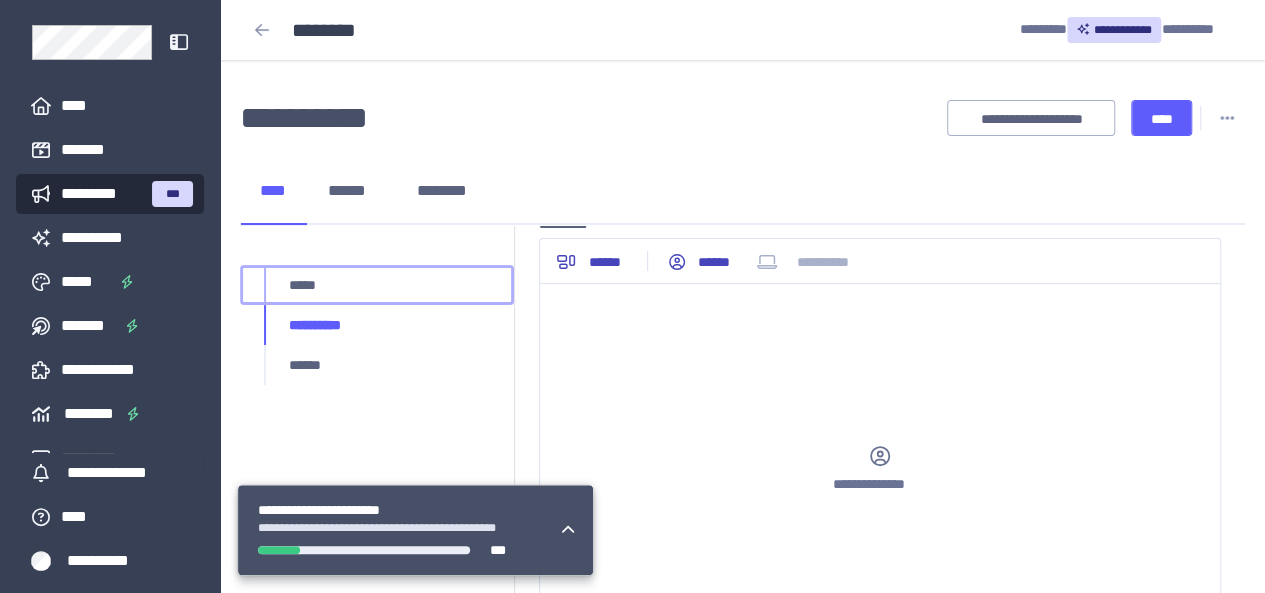 click on "*****" at bounding box center (377, 285) 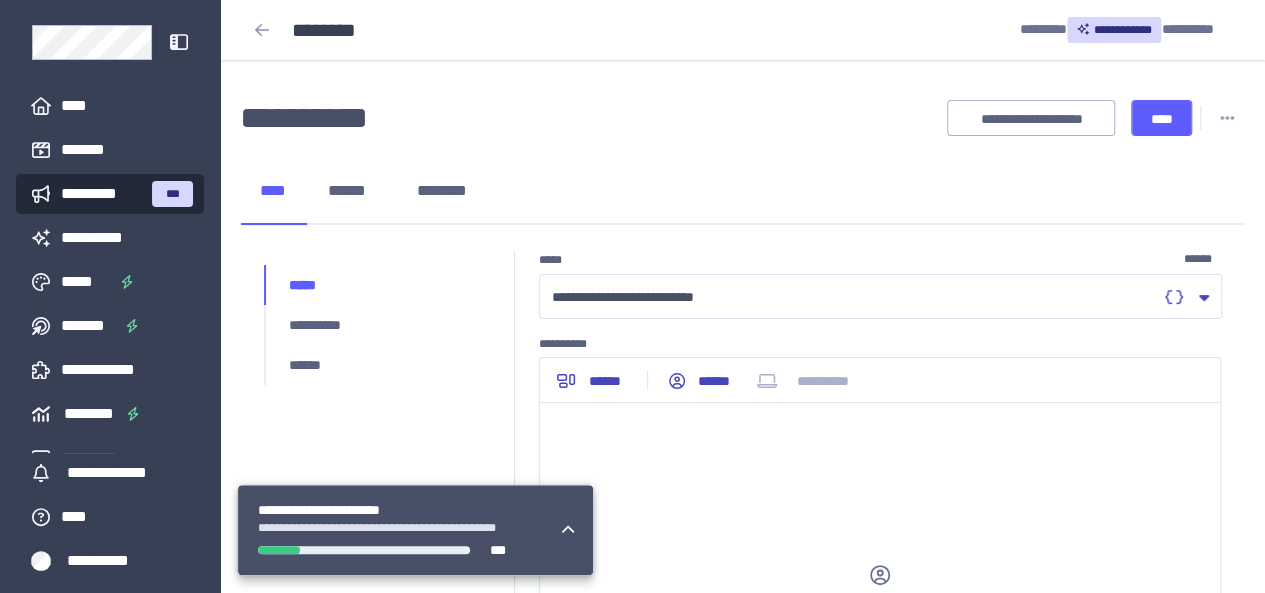 scroll, scrollTop: 0, scrollLeft: 0, axis: both 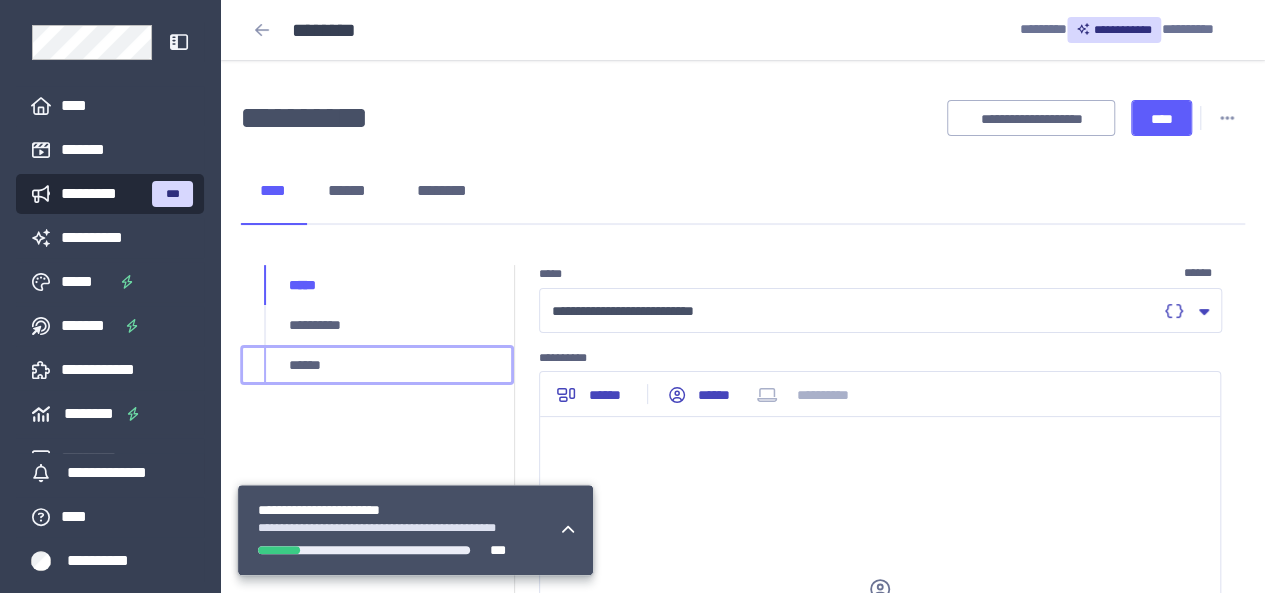 click on "******" at bounding box center [377, 365] 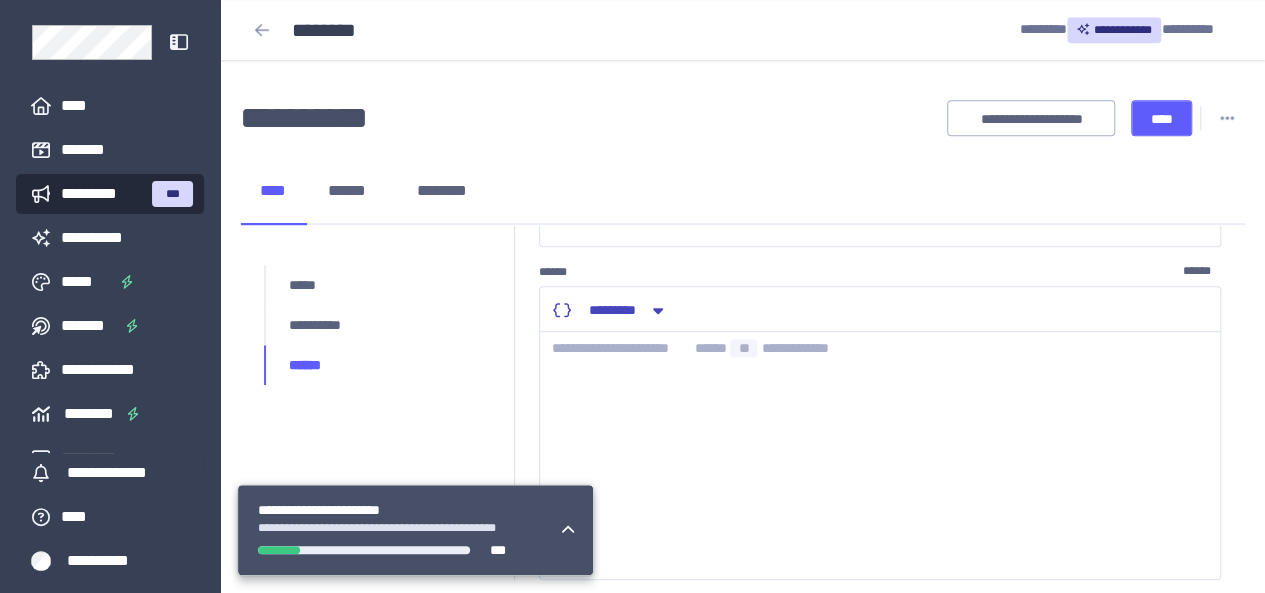 scroll, scrollTop: 580, scrollLeft: 0, axis: vertical 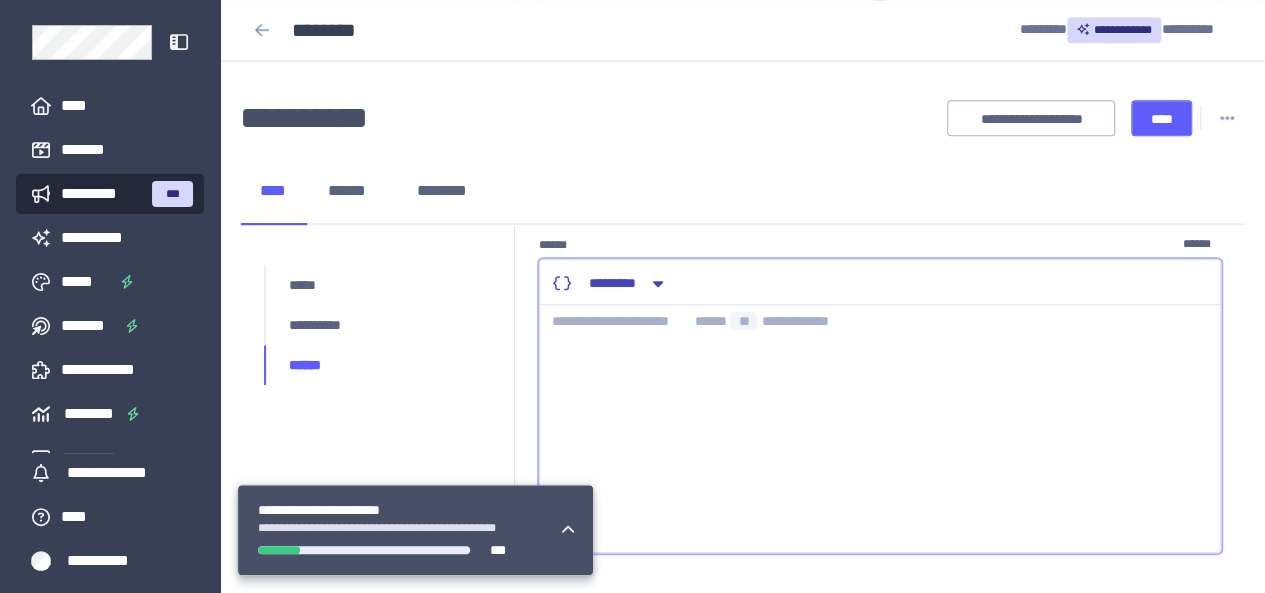 click at bounding box center (880, 429) 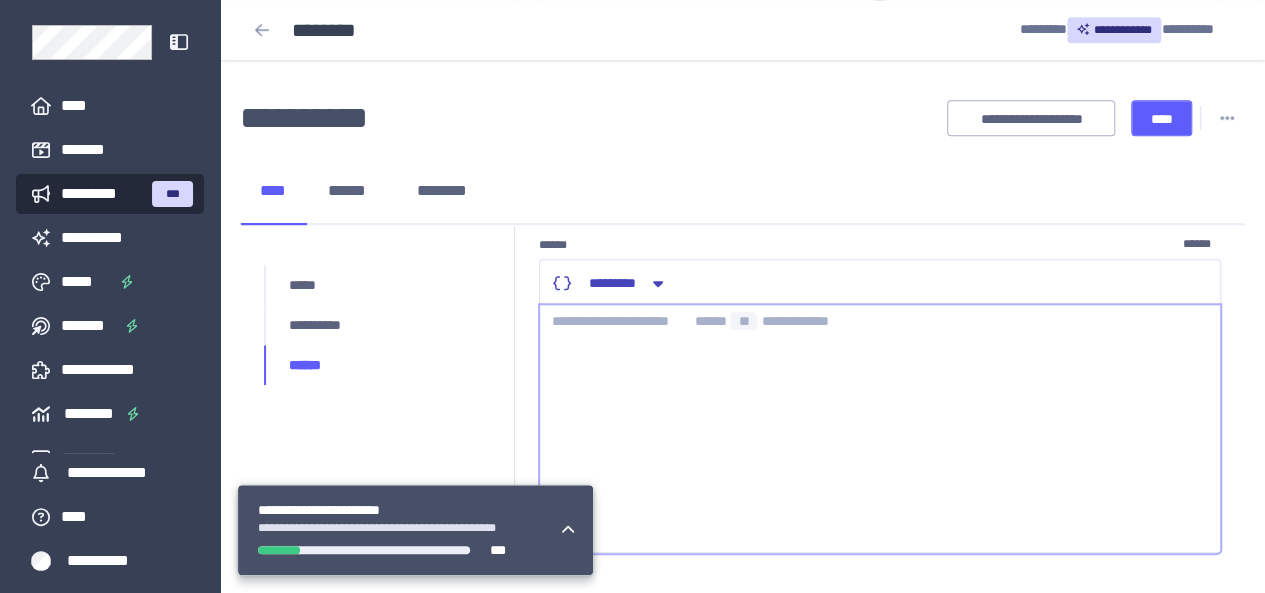 type 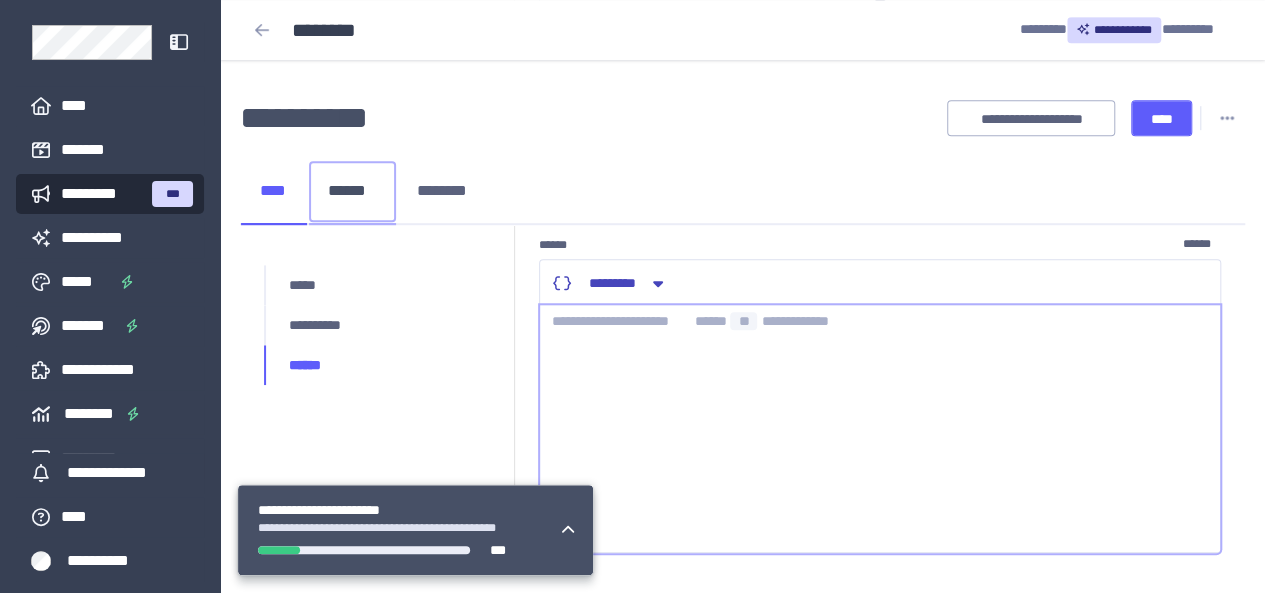 click on "******" at bounding box center (352, 191) 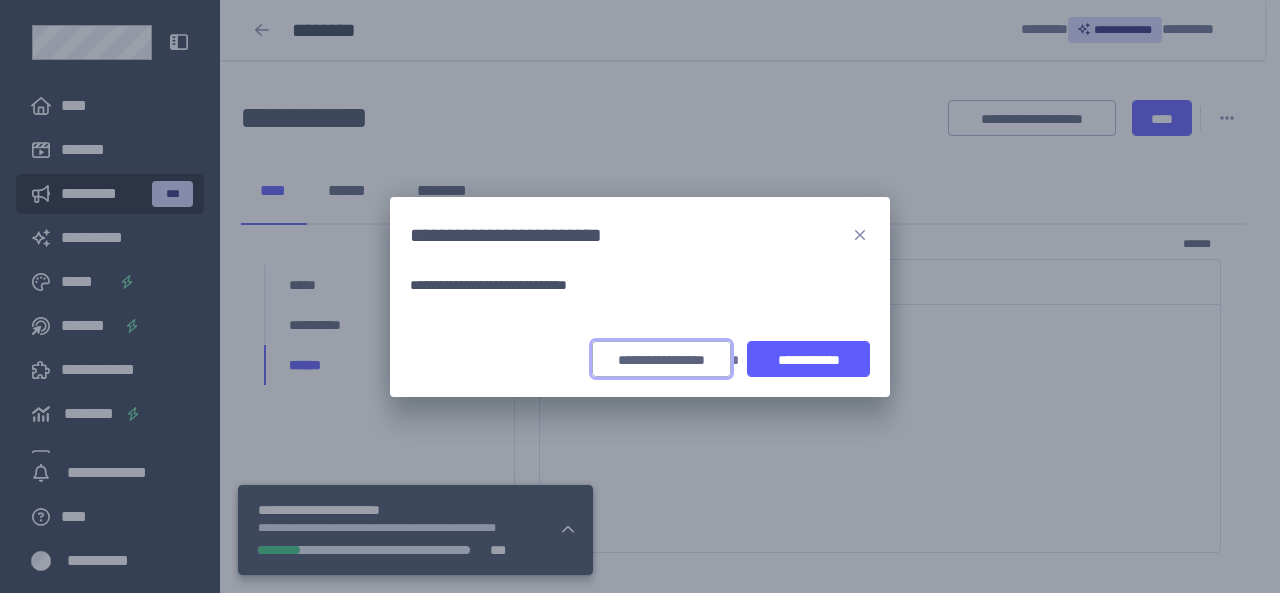 click on "**********" at bounding box center (662, 360) 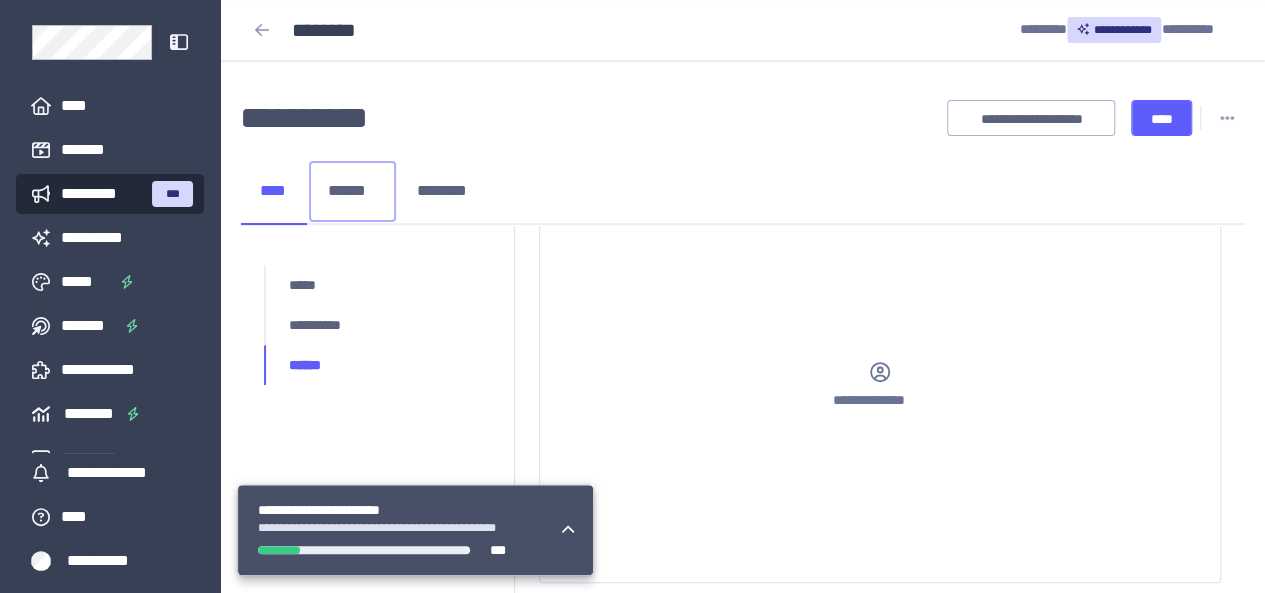 scroll, scrollTop: 213, scrollLeft: 0, axis: vertical 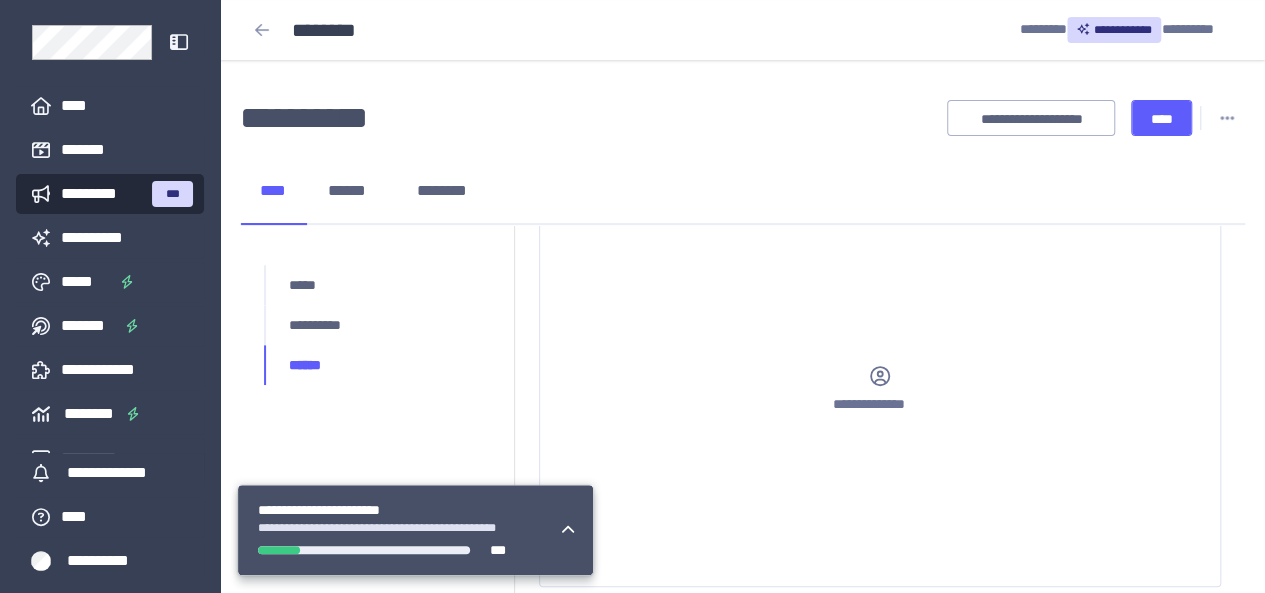 click on "**********" at bounding box center [880, 395] 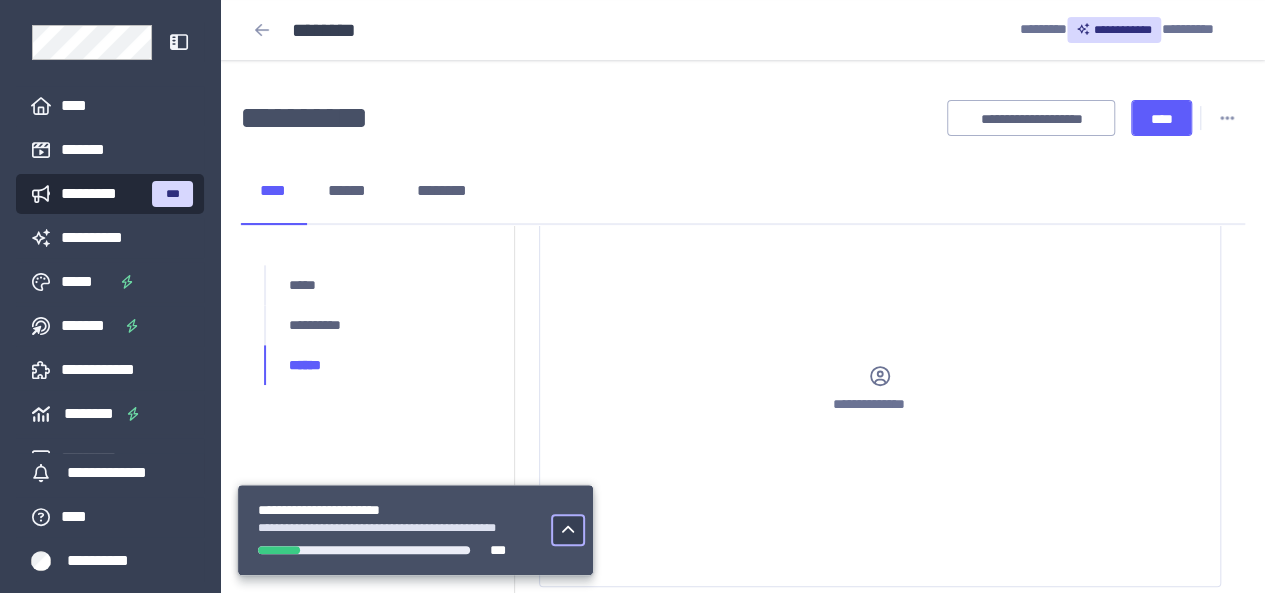 click 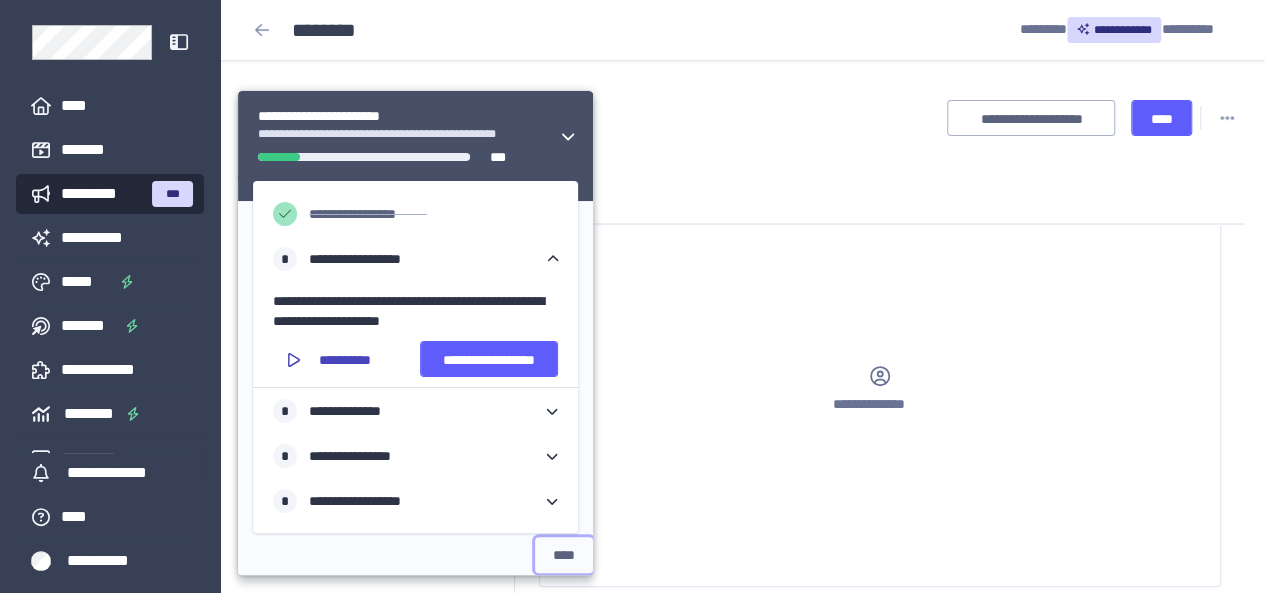 click on "****" at bounding box center (564, 555) 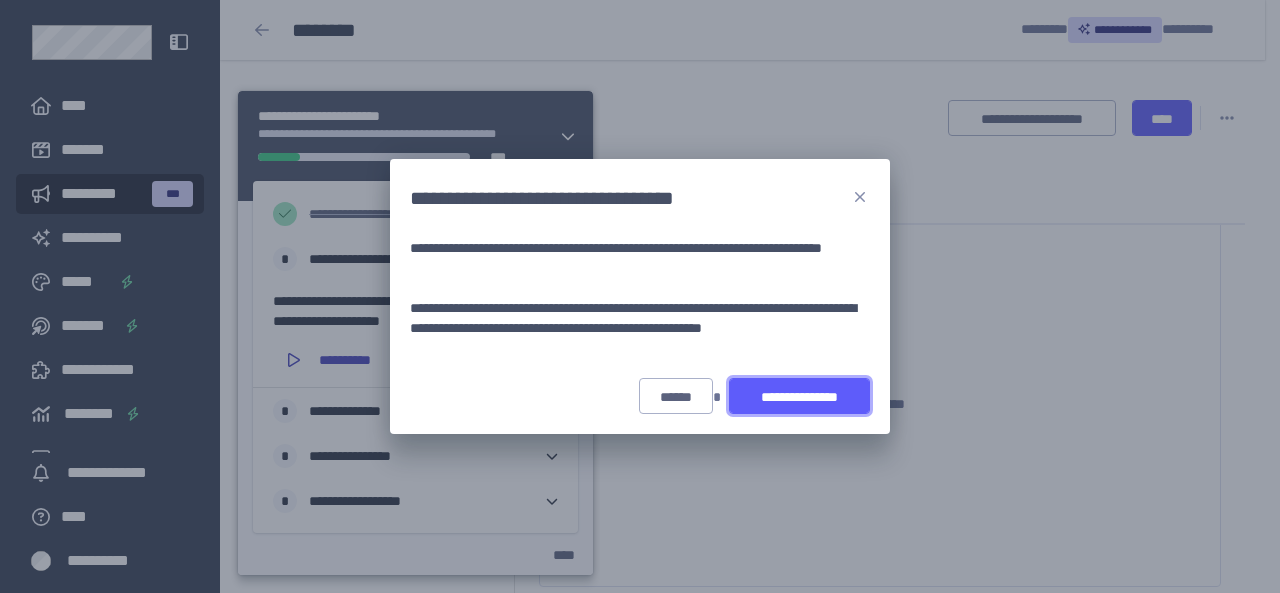 click on "**********" at bounding box center [799, 397] 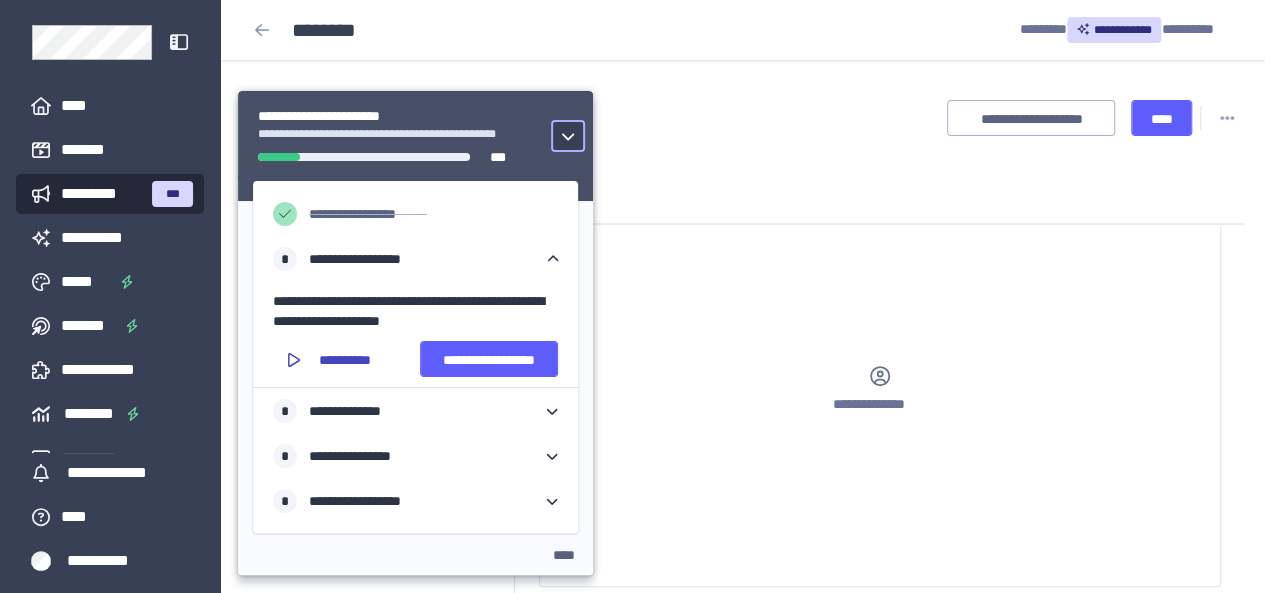 click 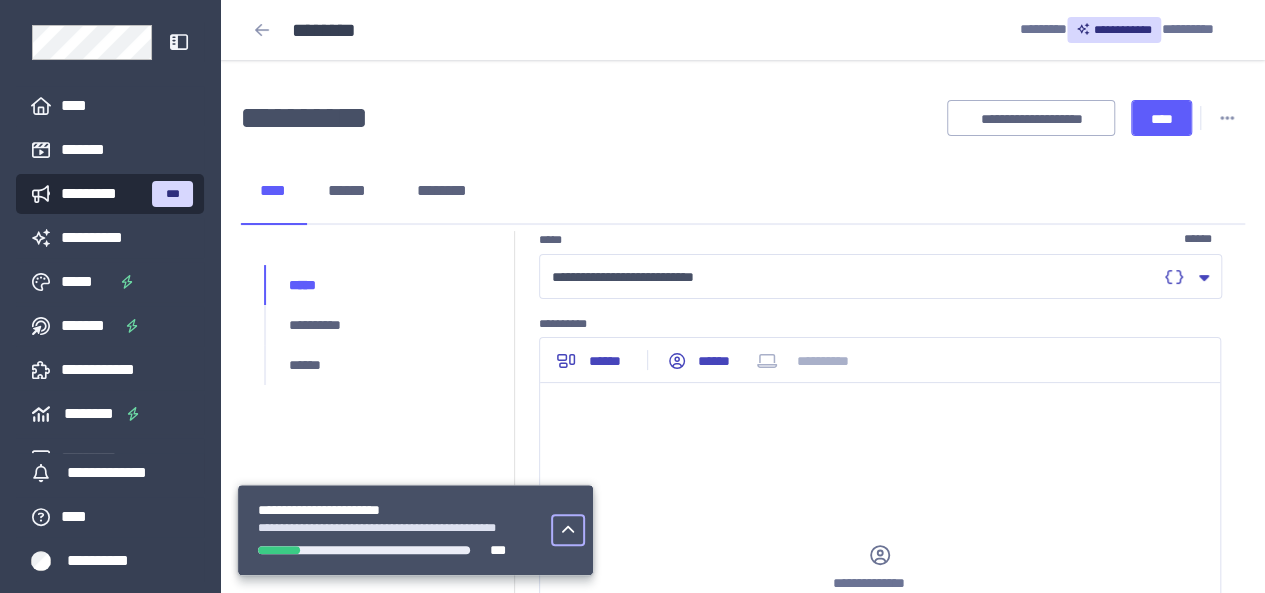 scroll, scrollTop: 0, scrollLeft: 0, axis: both 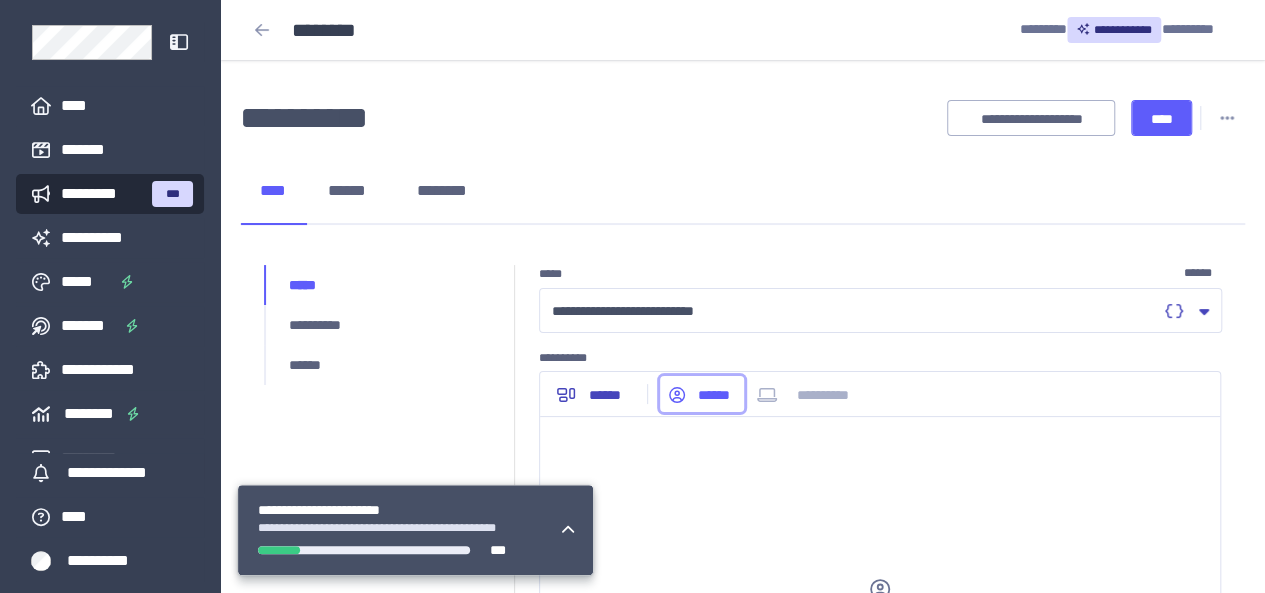 click on "******" at bounding box center (714, 395) 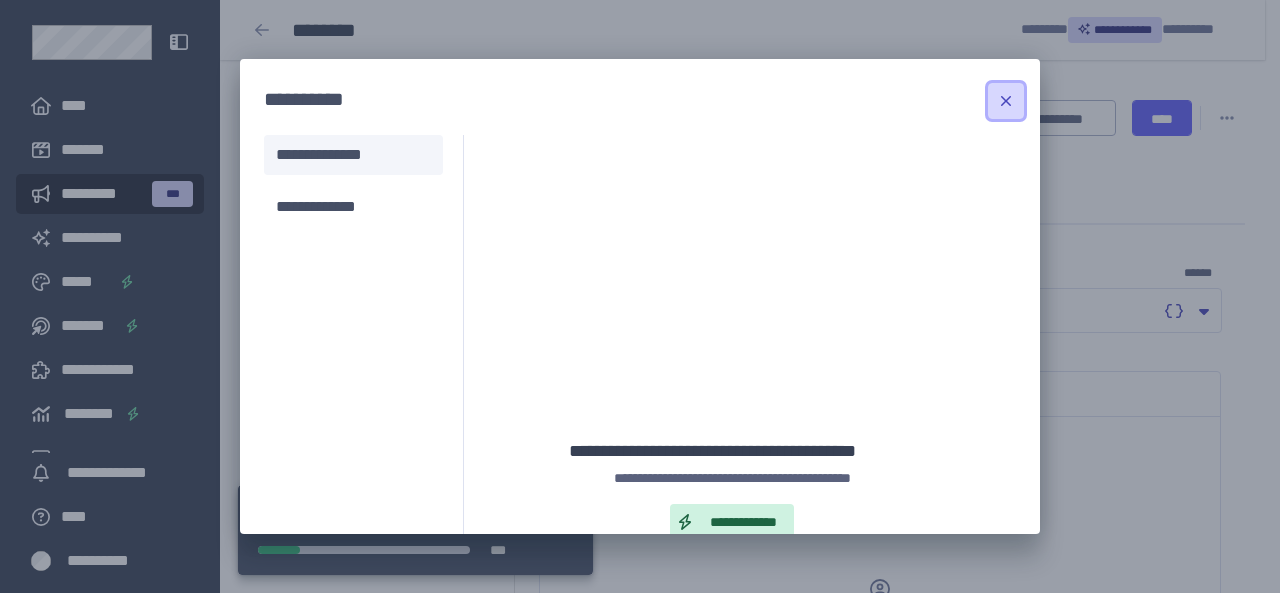 click at bounding box center [1006, 101] 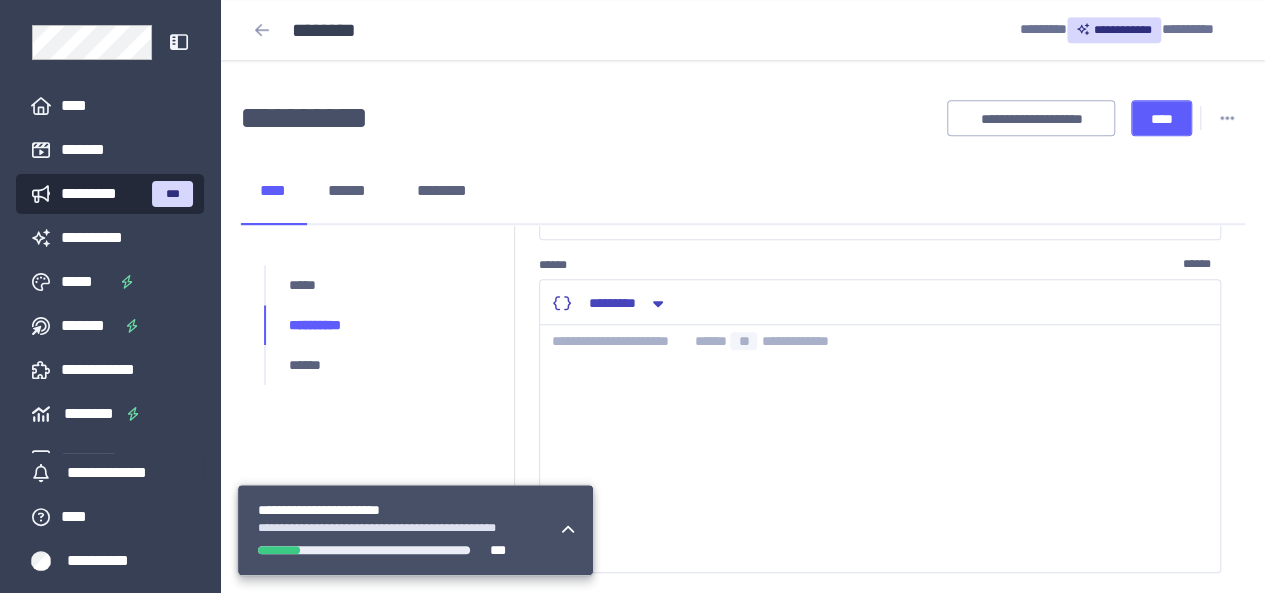 scroll, scrollTop: 566, scrollLeft: 0, axis: vertical 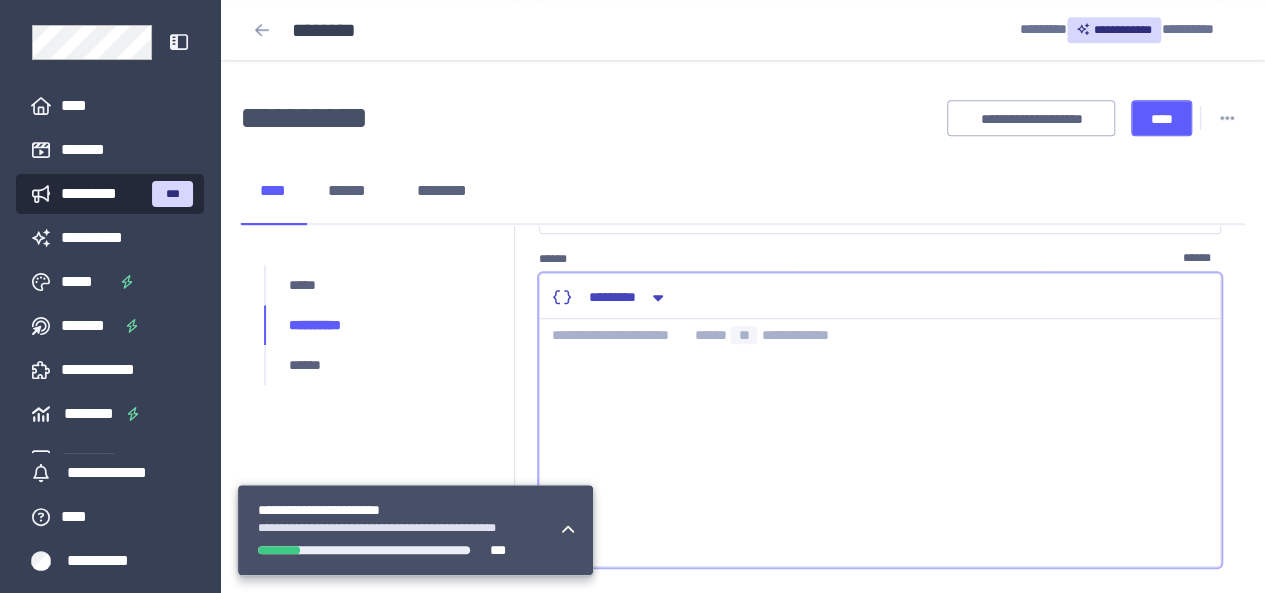 click at bounding box center (880, 443) 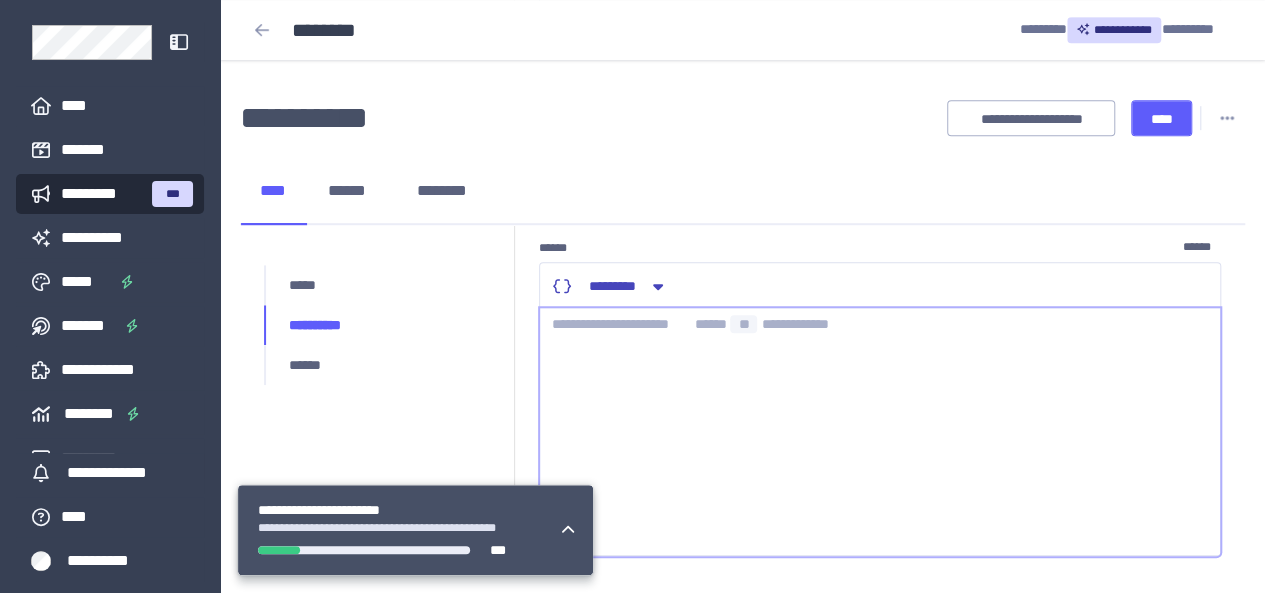 scroll, scrollTop: 580, scrollLeft: 0, axis: vertical 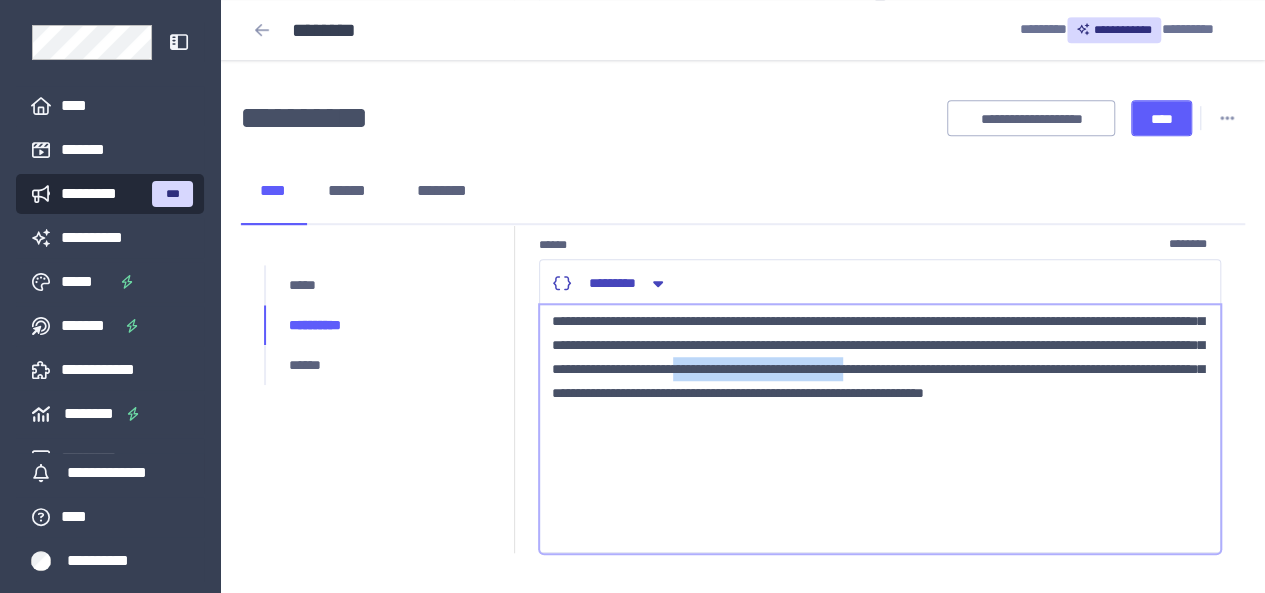 drag, startPoint x: 782, startPoint y: 389, endPoint x: 539, endPoint y: 384, distance: 243.05144 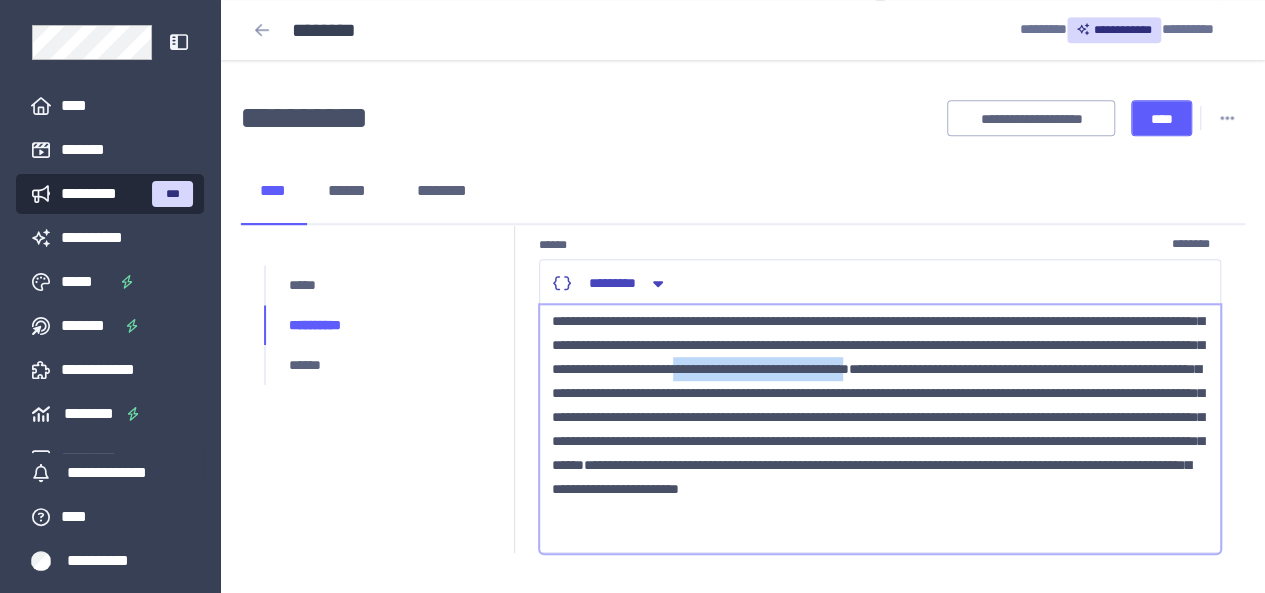 click on "**********" at bounding box center [880, 429] 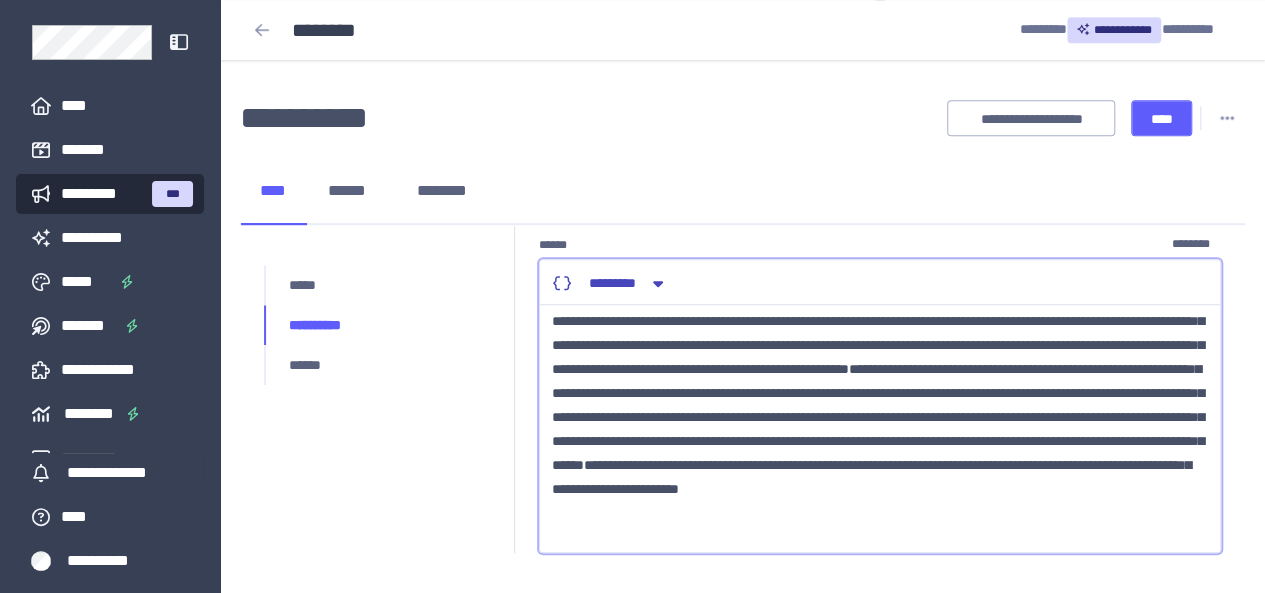 click on "**********" at bounding box center (880, 429) 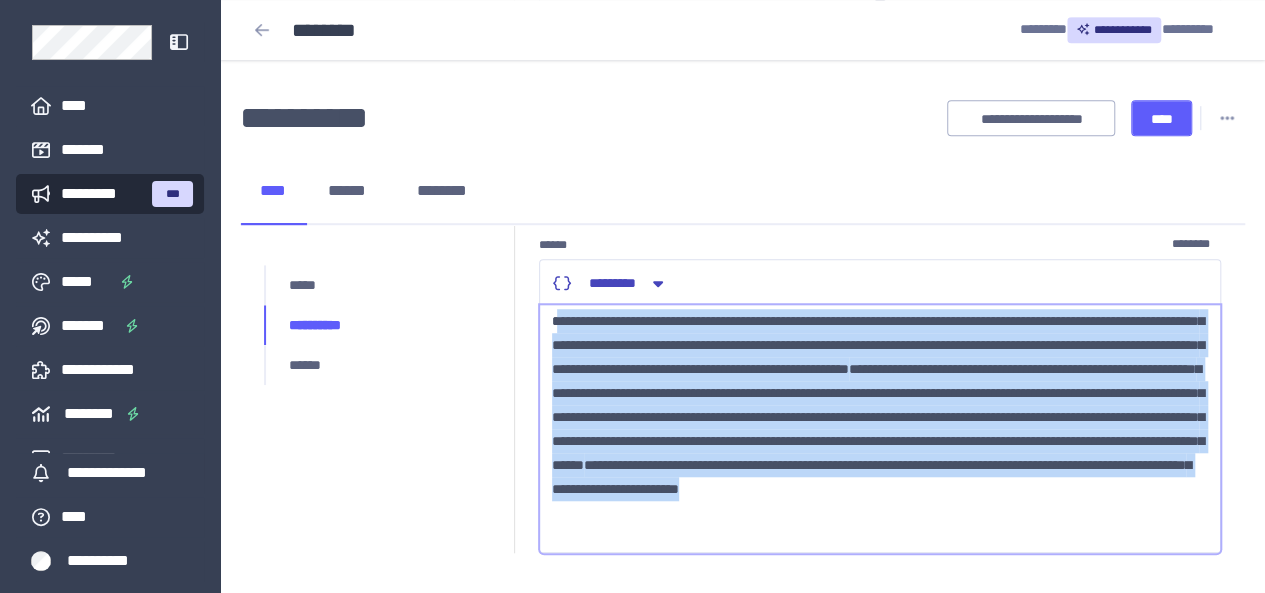 drag, startPoint x: 840, startPoint y: 536, endPoint x: 554, endPoint y: 315, distance: 361.4374 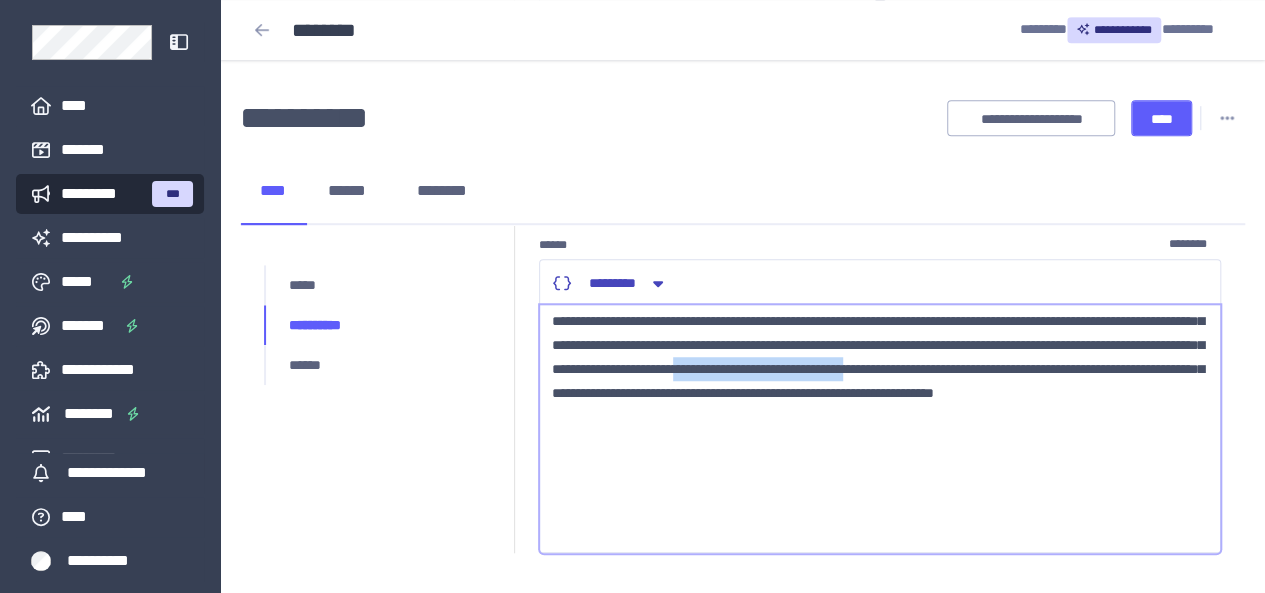 drag, startPoint x: 778, startPoint y: 390, endPoint x: 550, endPoint y: 391, distance: 228.0022 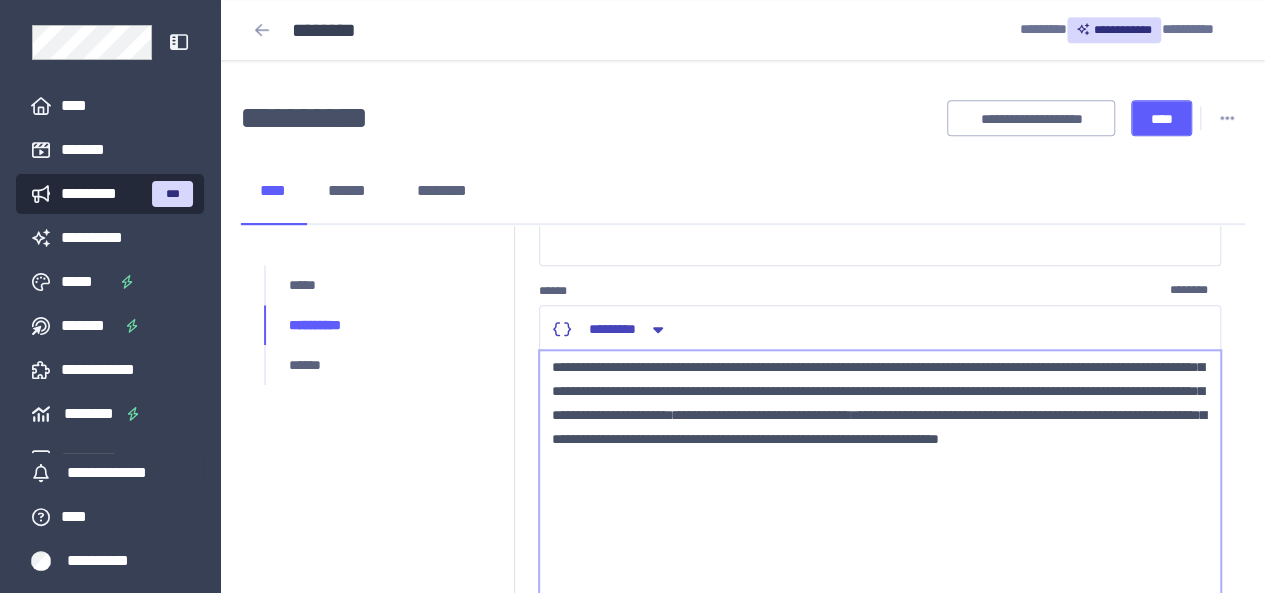scroll, scrollTop: 496, scrollLeft: 0, axis: vertical 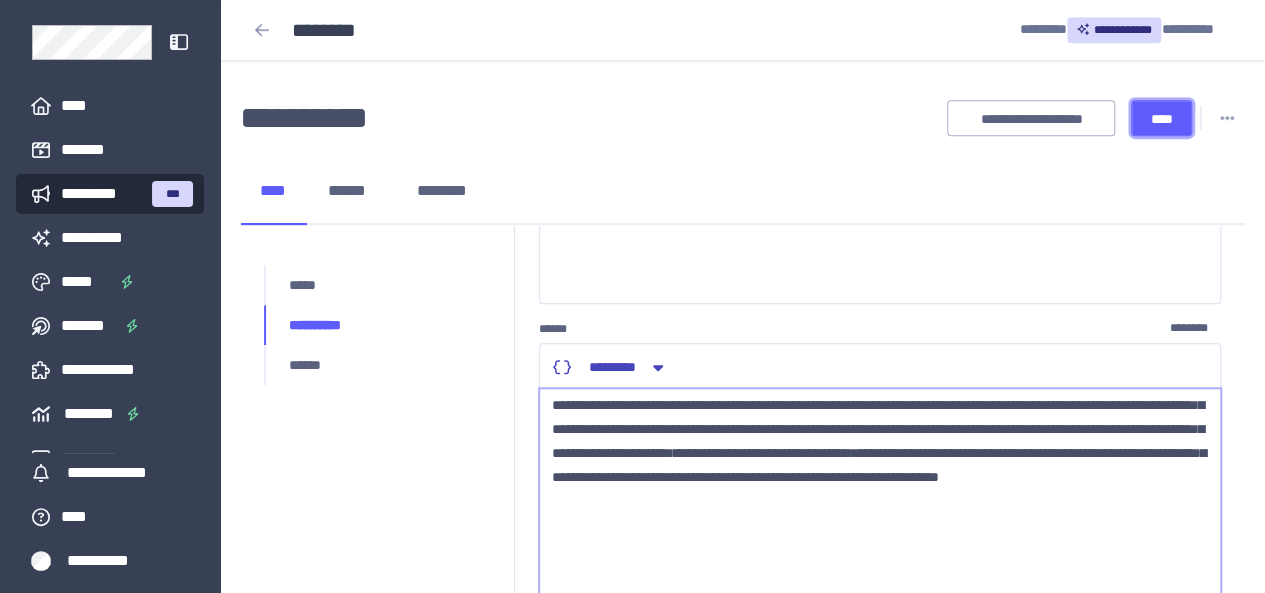 click on "****" at bounding box center (1161, 119) 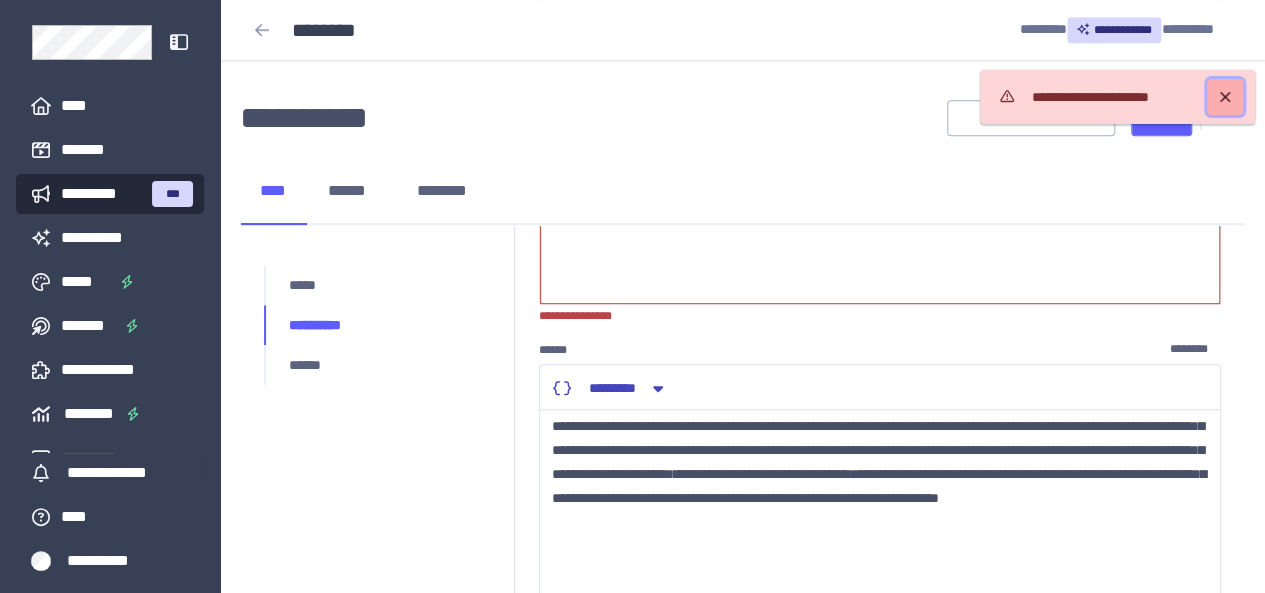 click 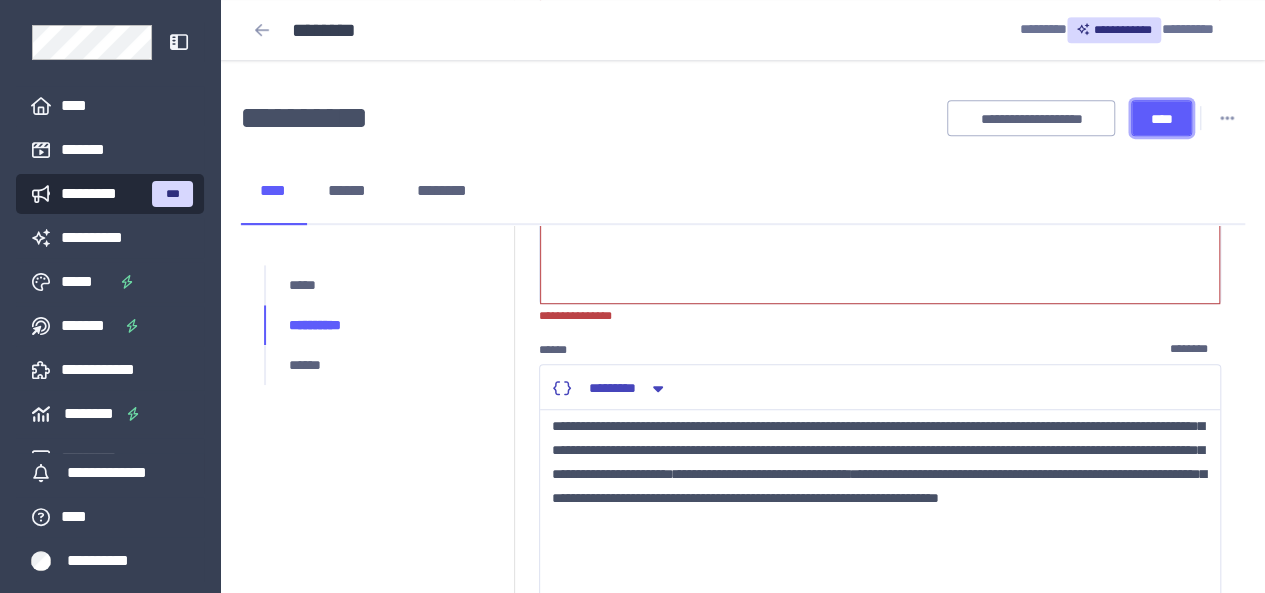 click on "****" at bounding box center [1161, 119] 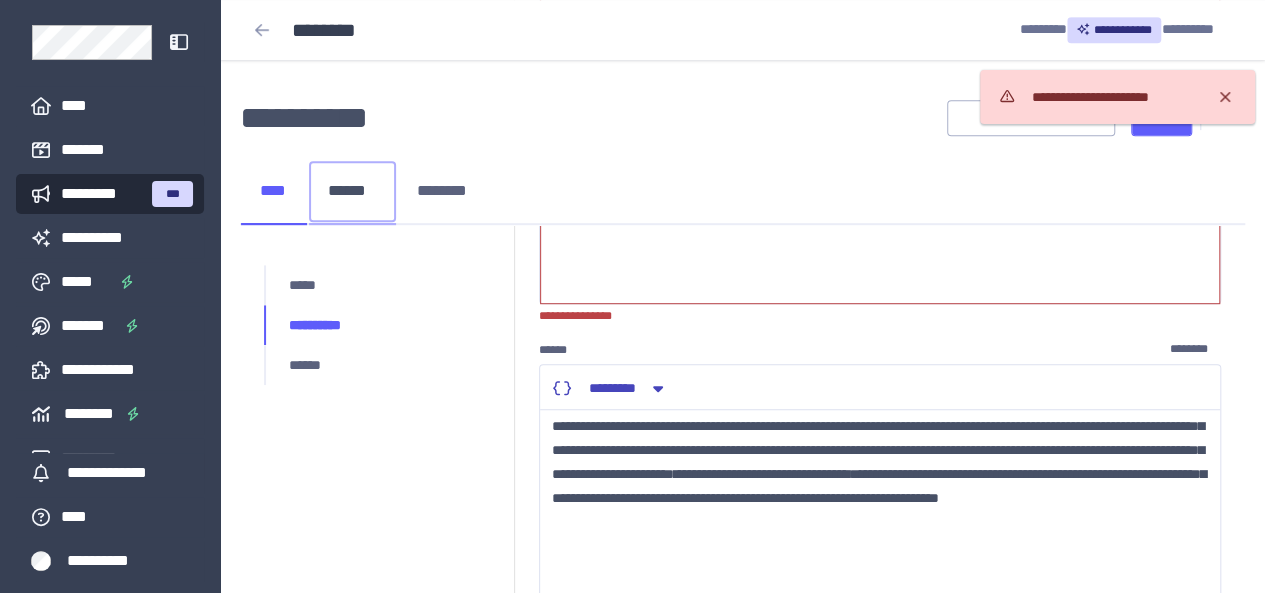 click on "******" at bounding box center [352, 191] 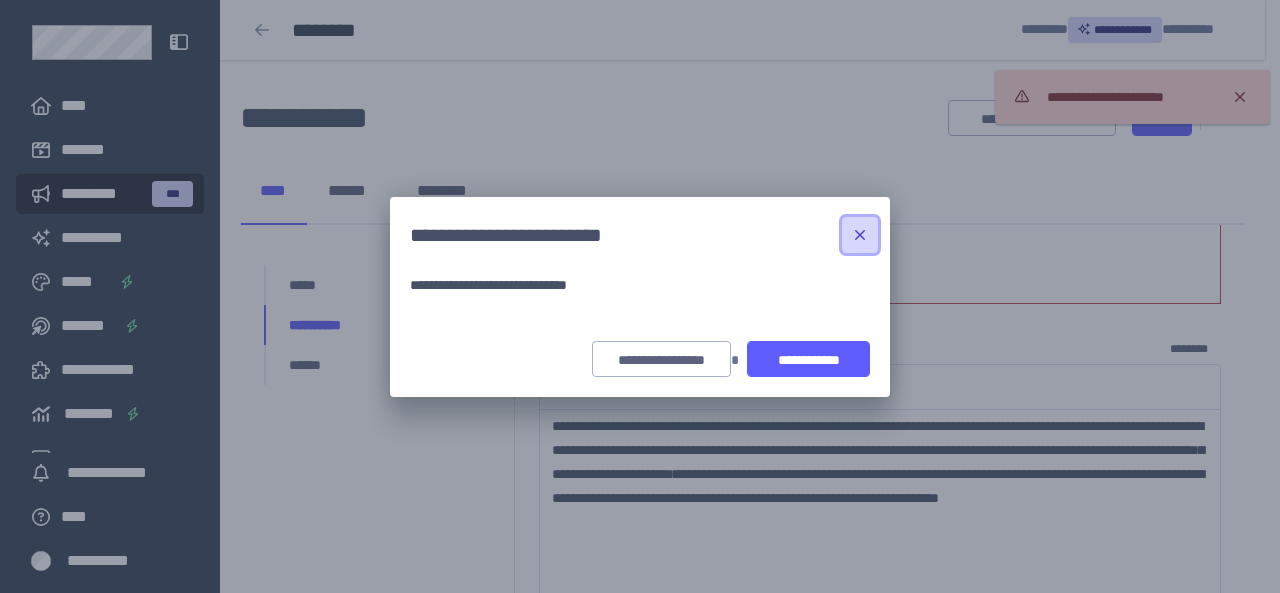 click at bounding box center [860, 235] 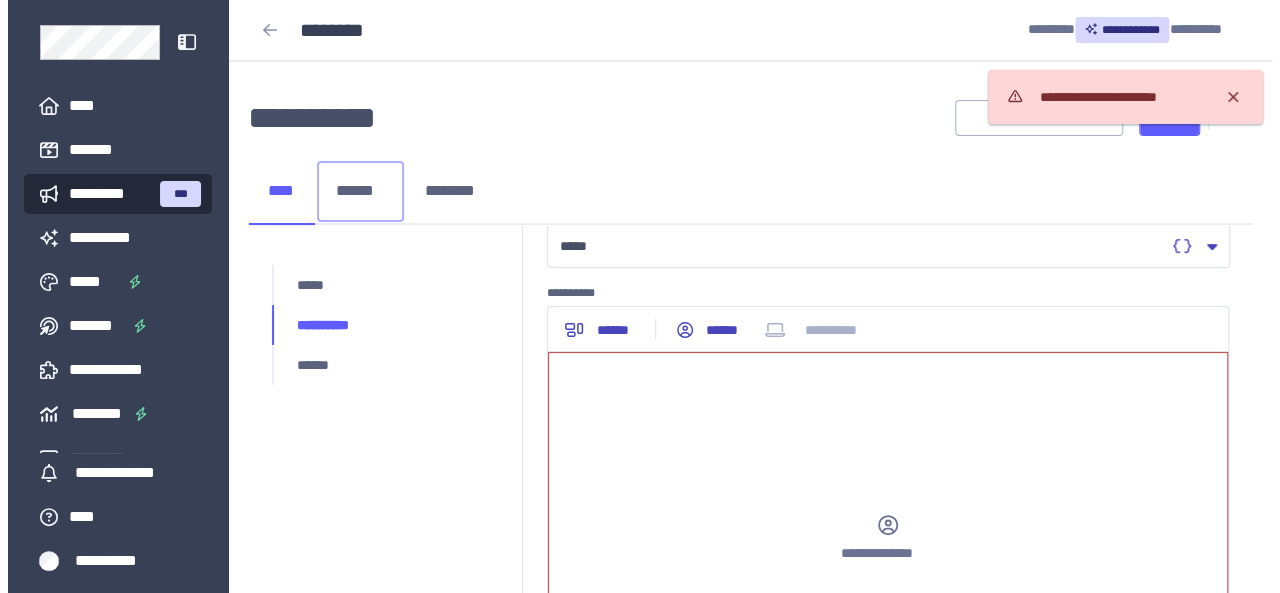 scroll, scrollTop: 46, scrollLeft: 0, axis: vertical 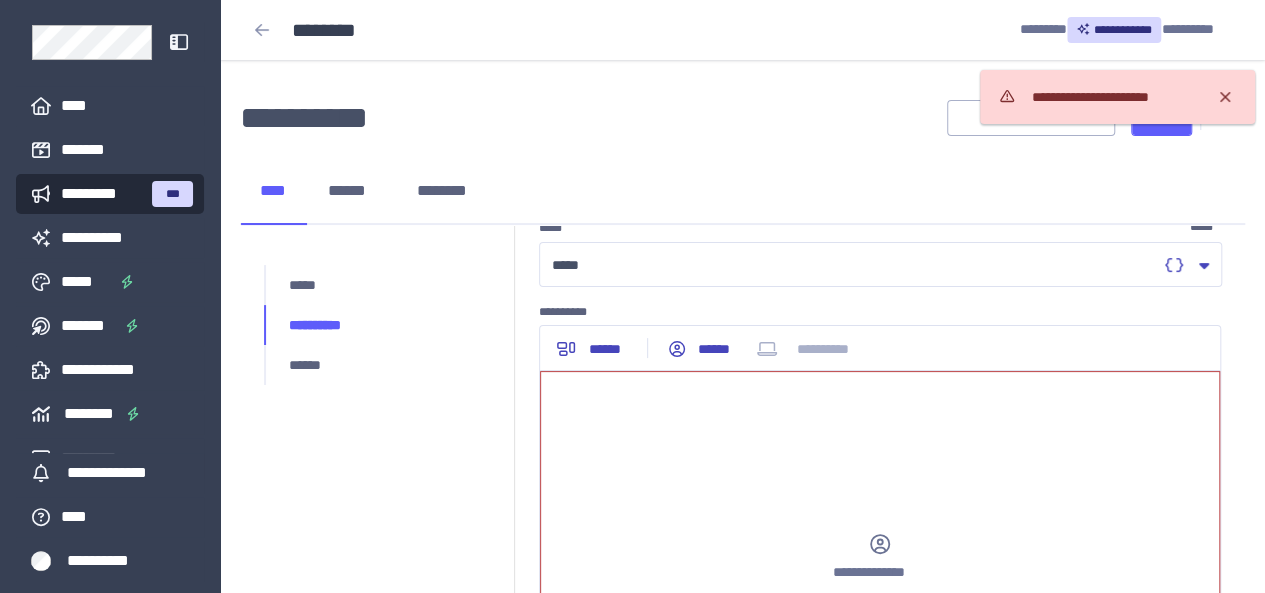 click 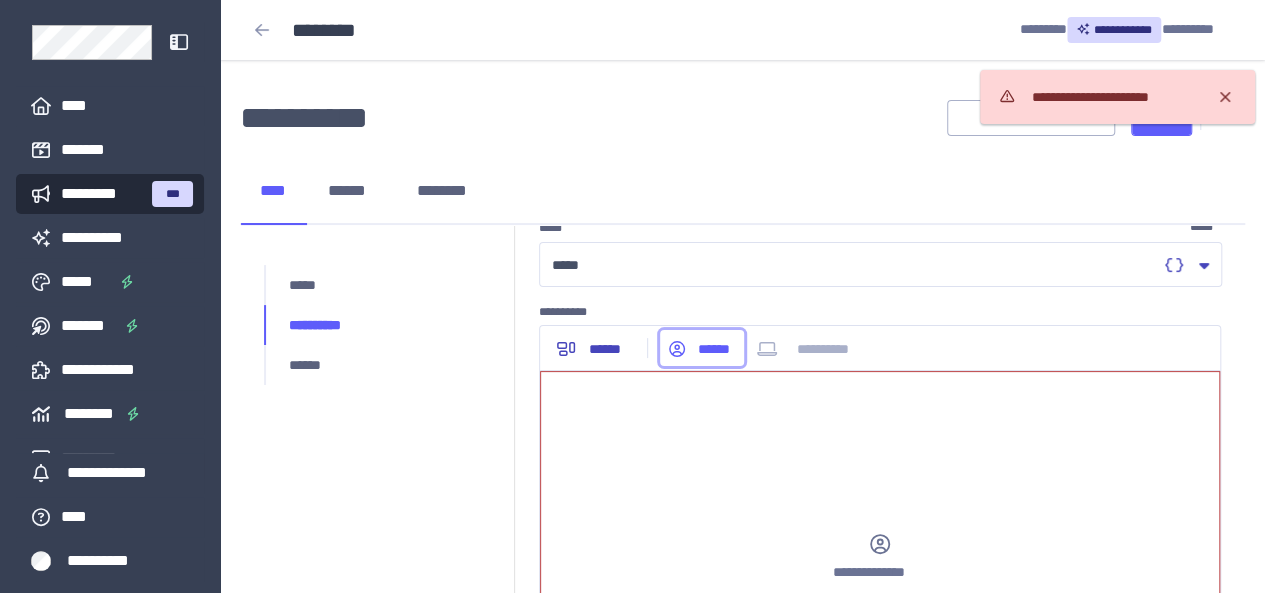 click on "******" at bounding box center (702, 348) 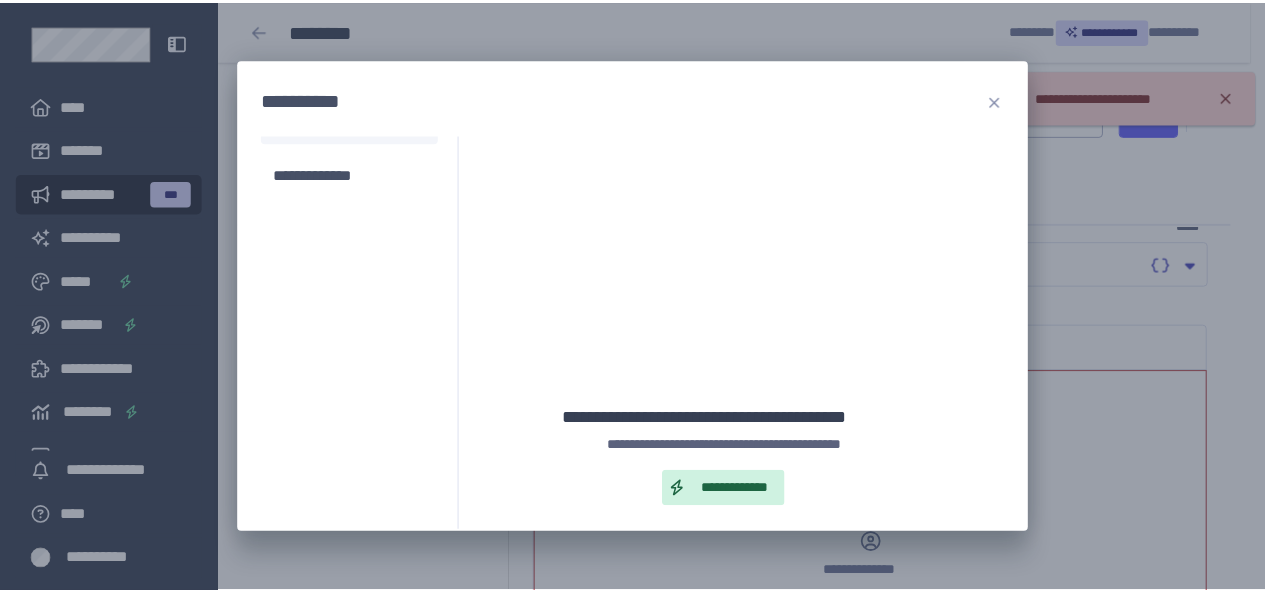 scroll, scrollTop: 33, scrollLeft: 0, axis: vertical 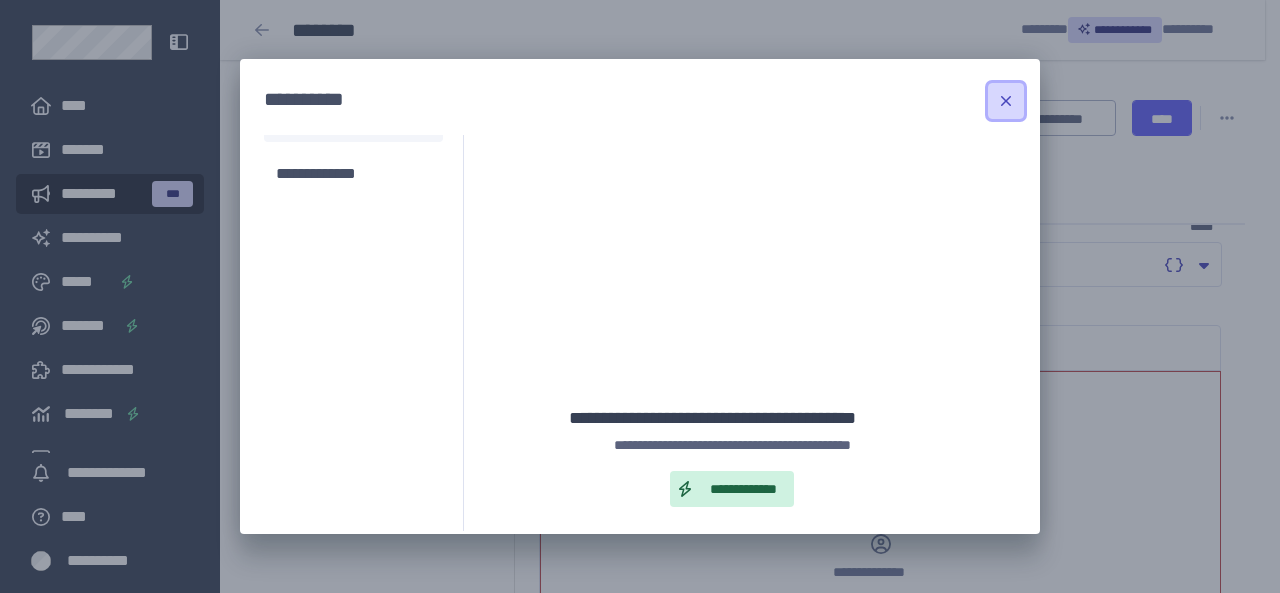 click 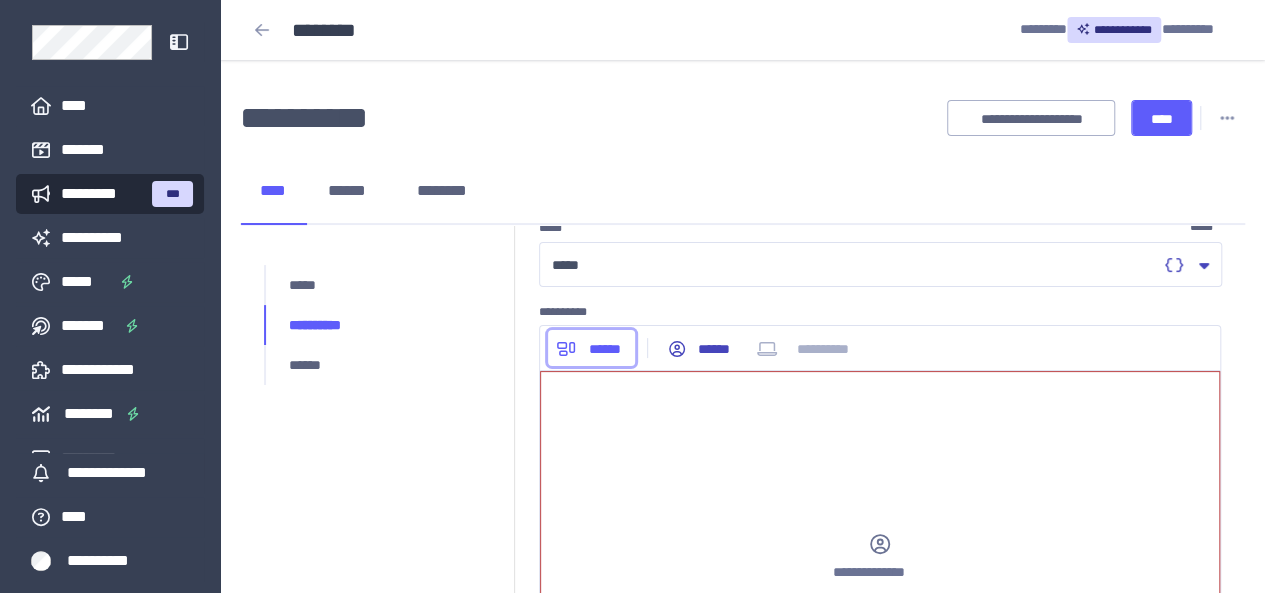 click on "******" at bounding box center [605, 349] 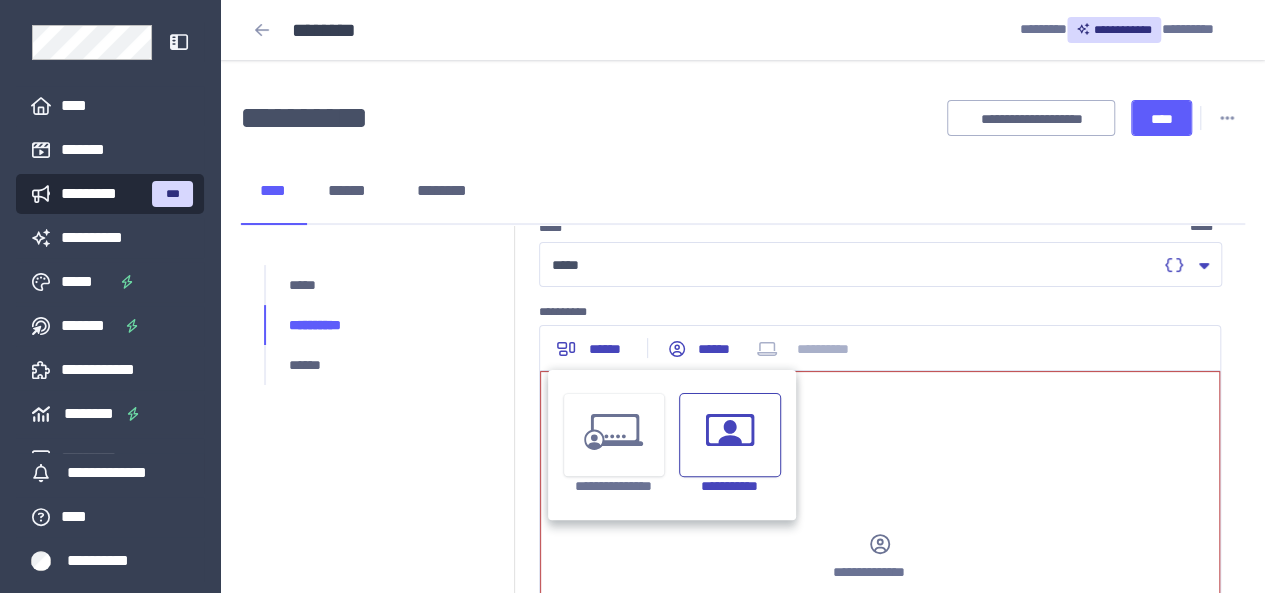 click 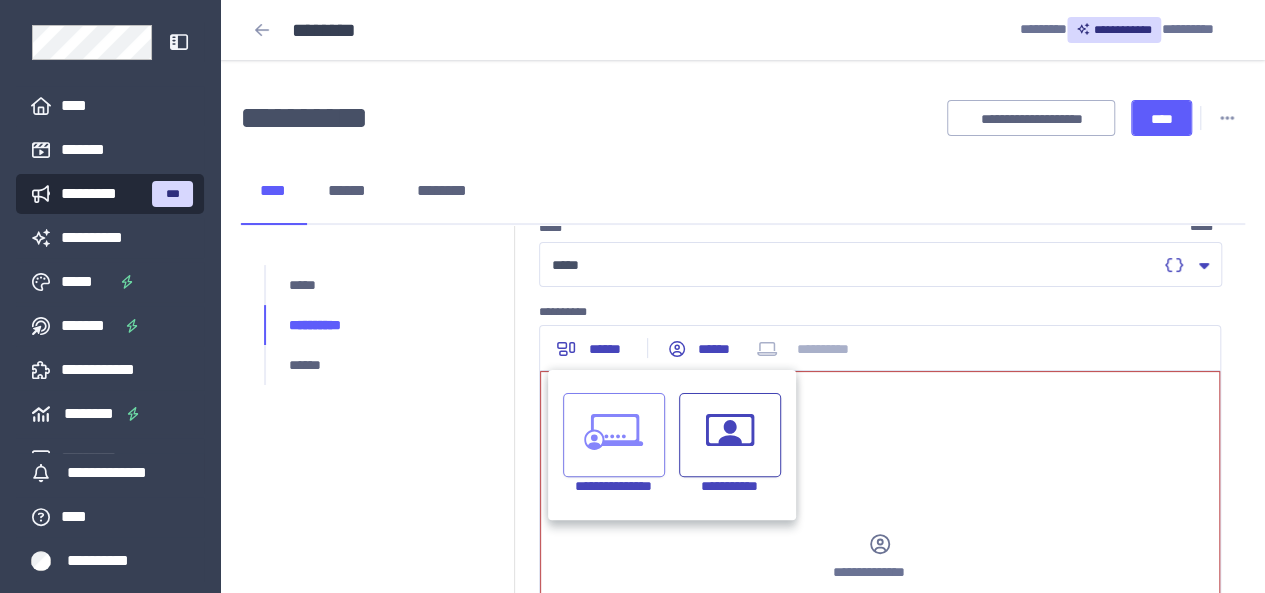 click 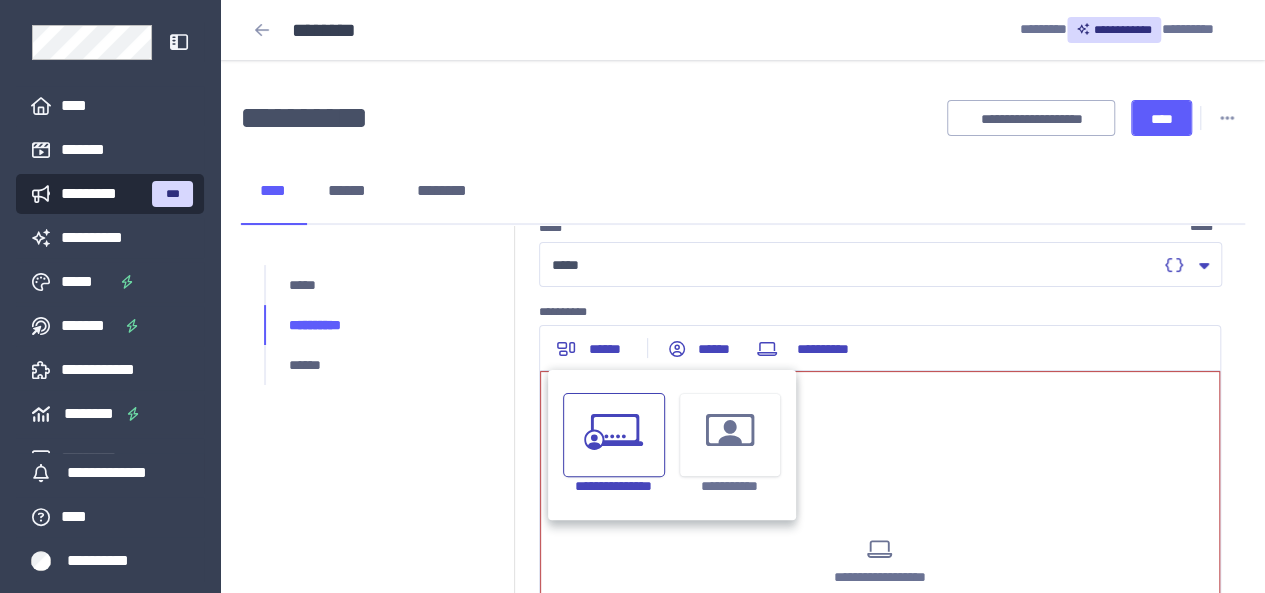 click 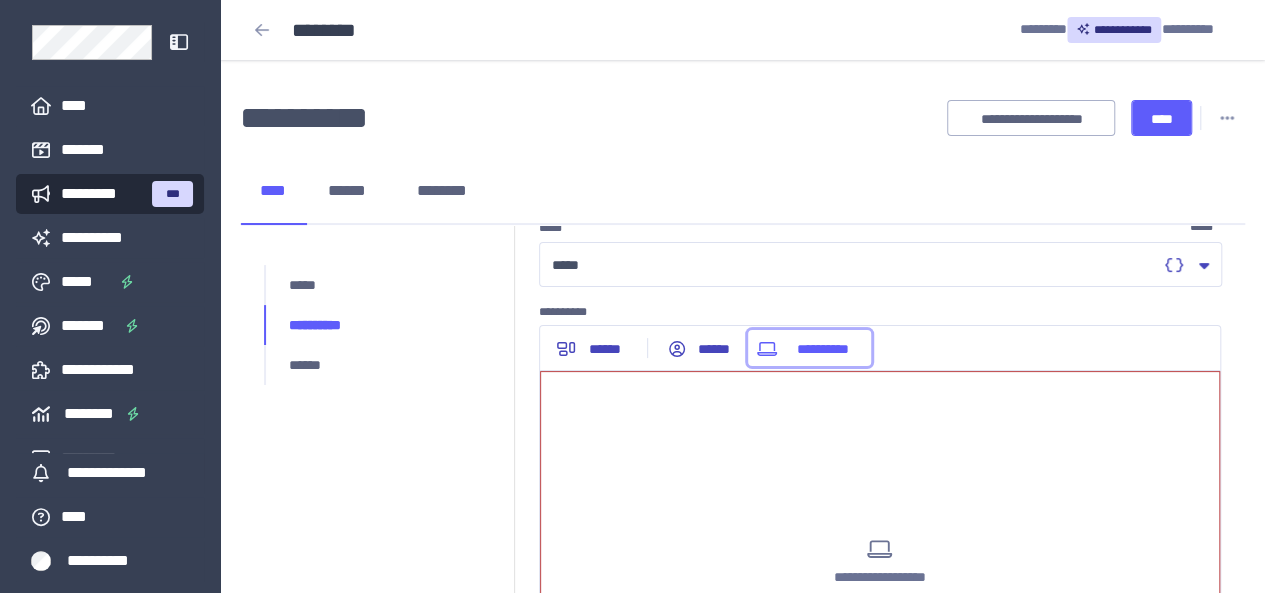 click on "**********" at bounding box center [823, 349] 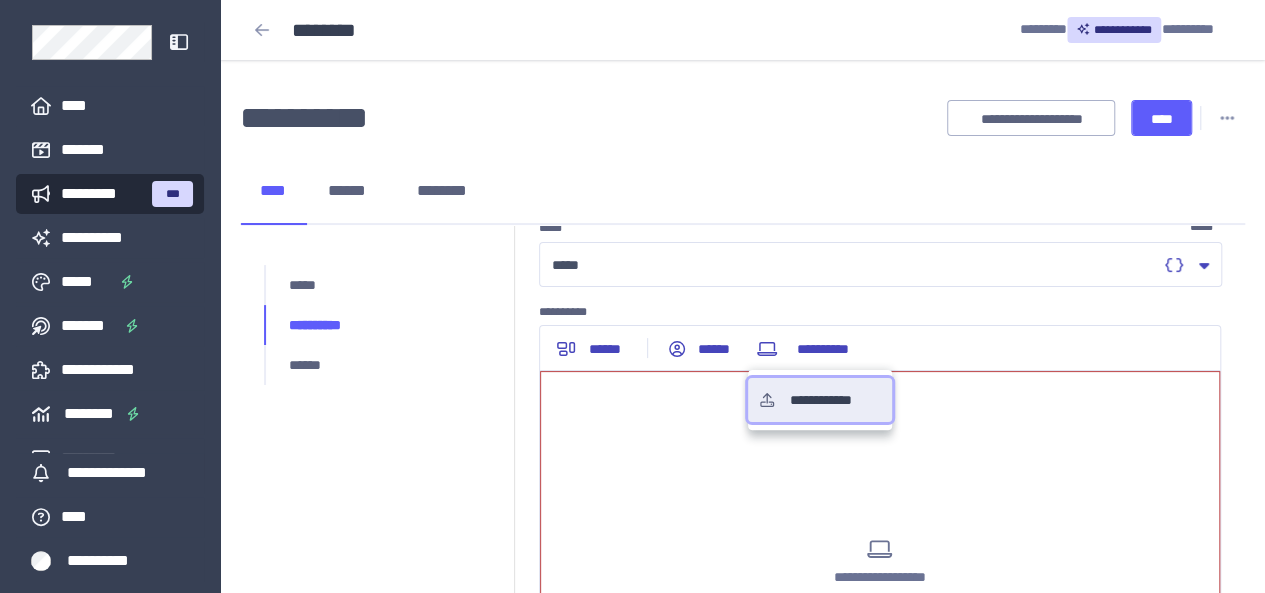click on "**********" at bounding box center [835, 400] 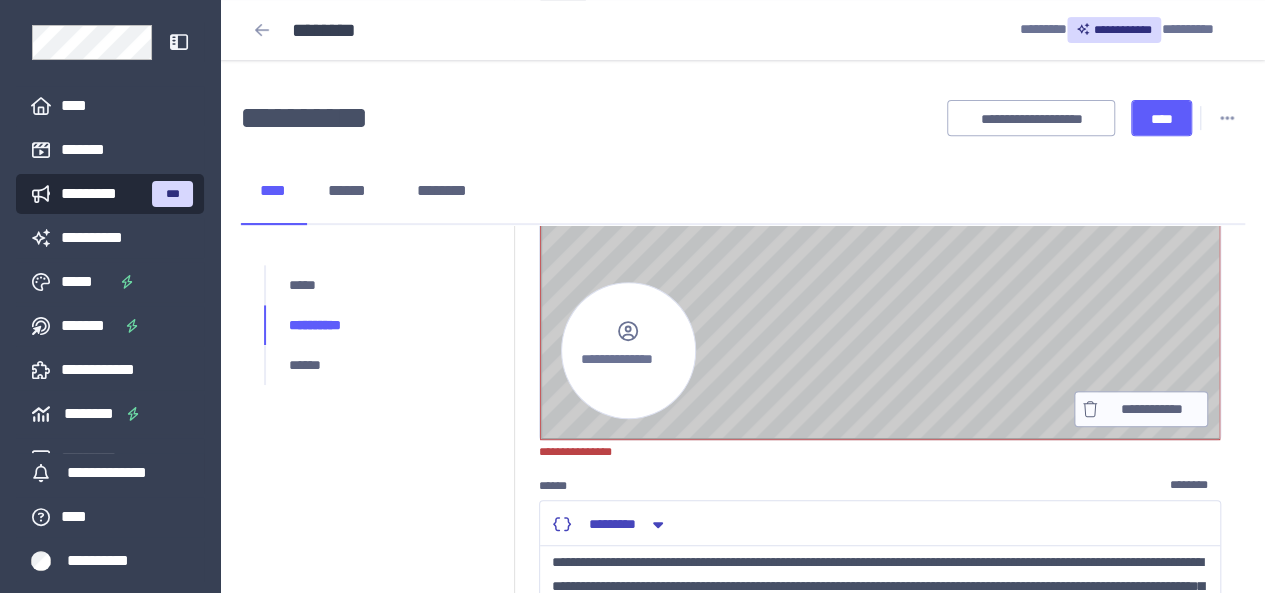 scroll, scrollTop: 600, scrollLeft: 0, axis: vertical 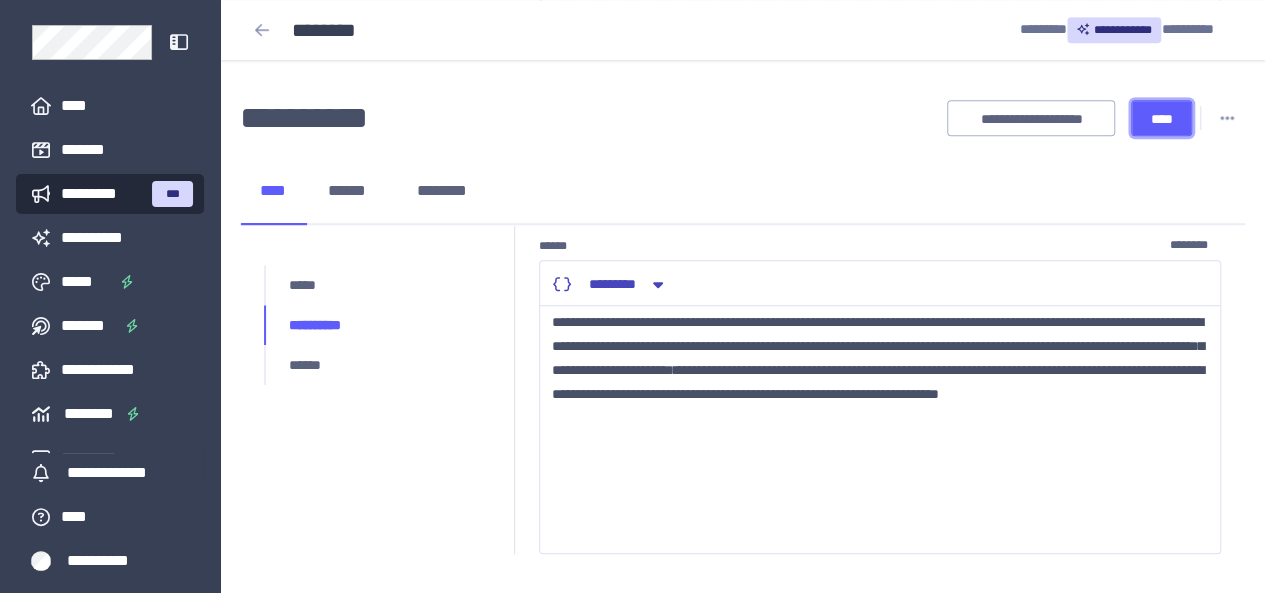 click on "****" at bounding box center [1161, 118] 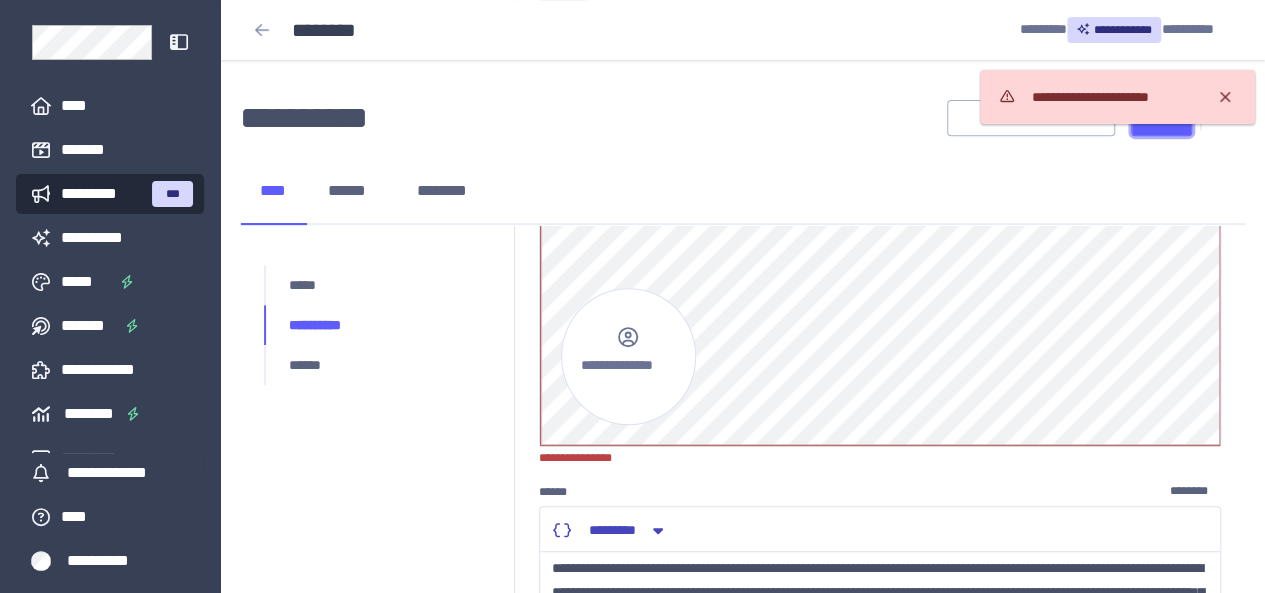 scroll, scrollTop: 334, scrollLeft: 0, axis: vertical 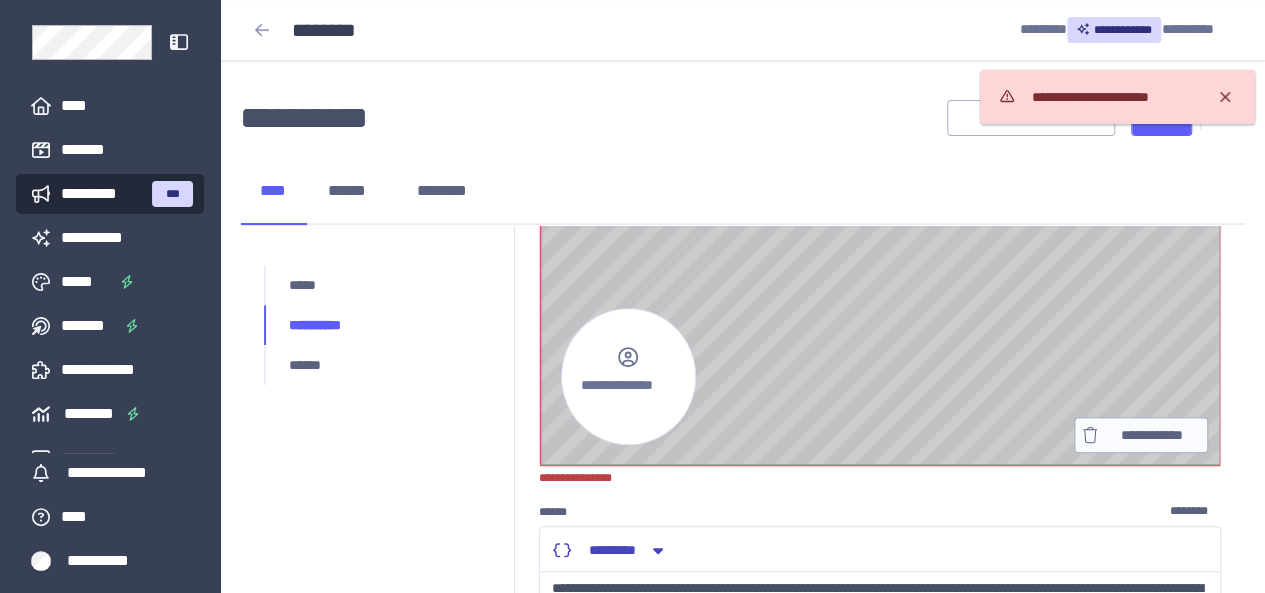click on "**********" at bounding box center (880, 275) 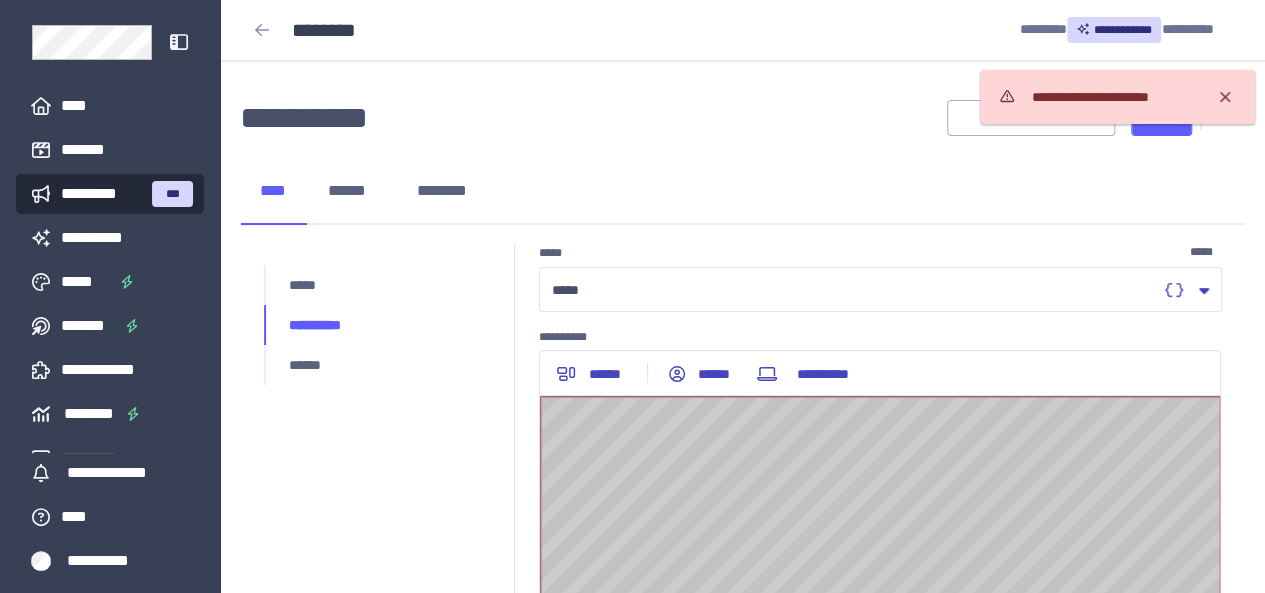 scroll, scrollTop: 17, scrollLeft: 0, axis: vertical 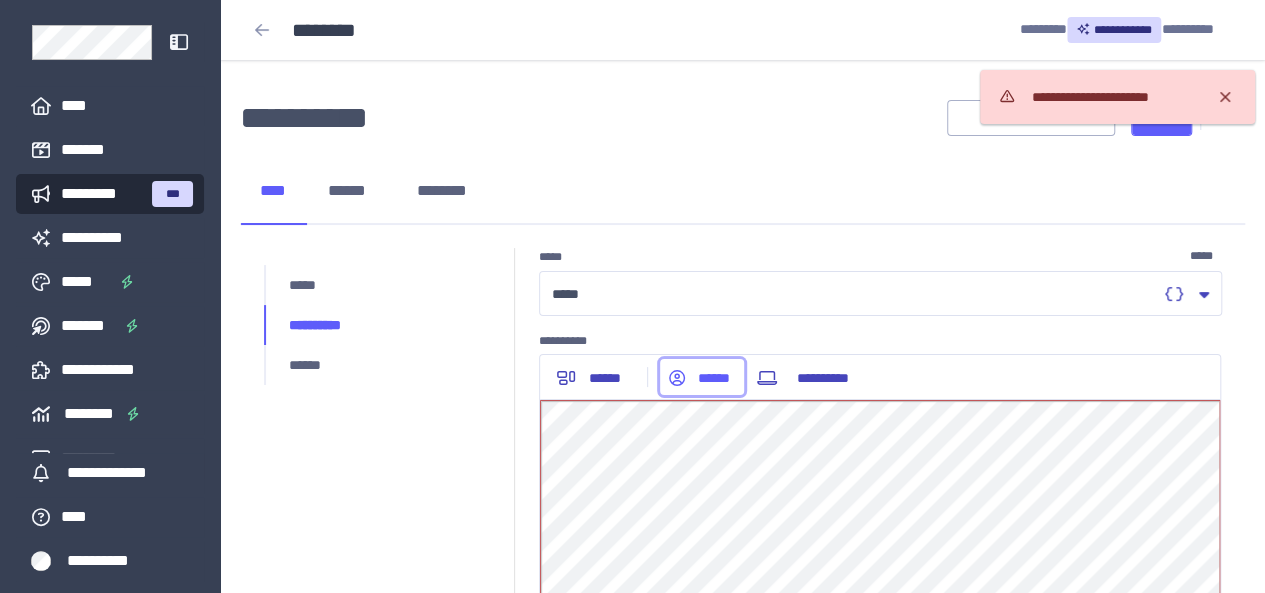 click on "******" at bounding box center (714, 378) 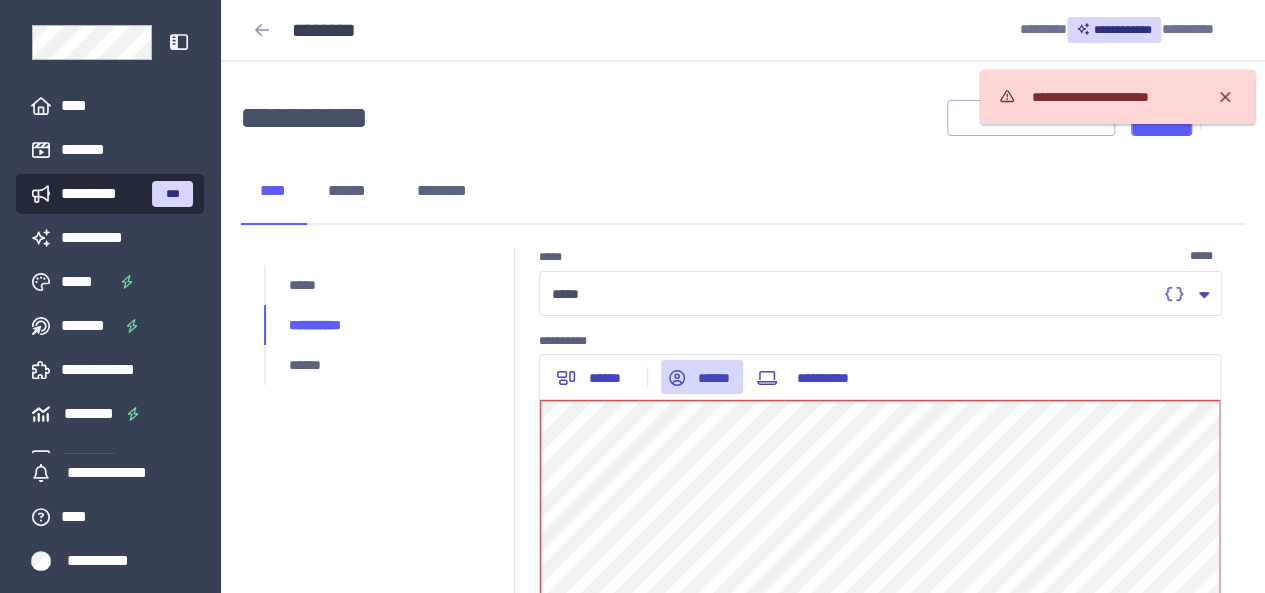 scroll, scrollTop: 0, scrollLeft: 0, axis: both 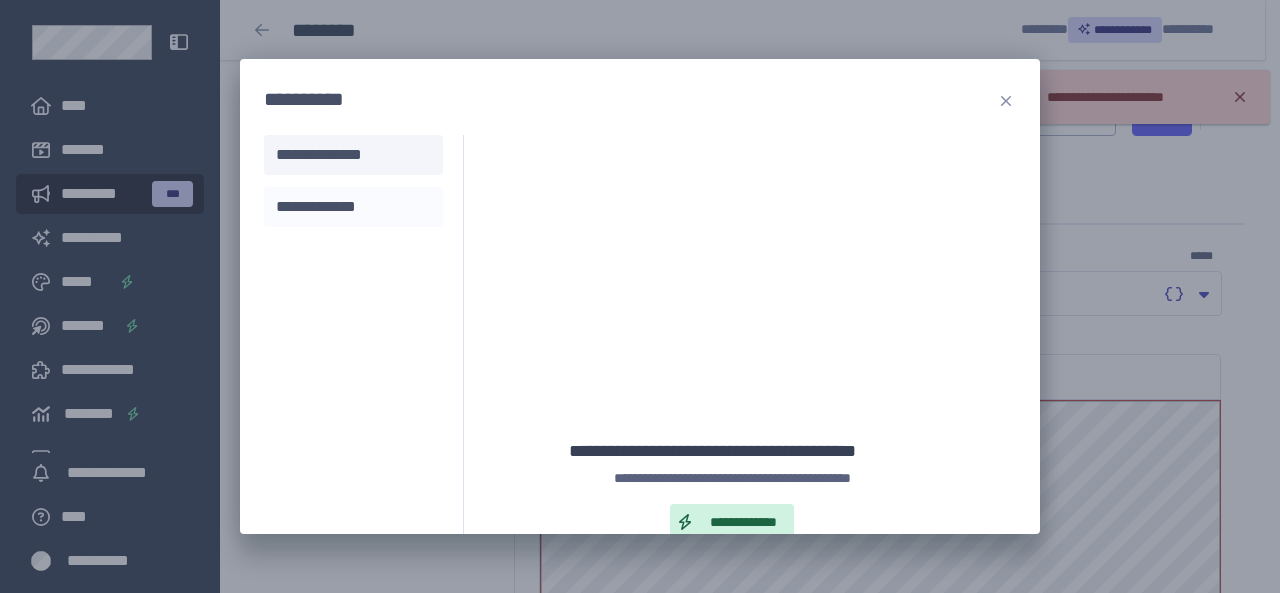 click on "**********" at bounding box center [353, 207] 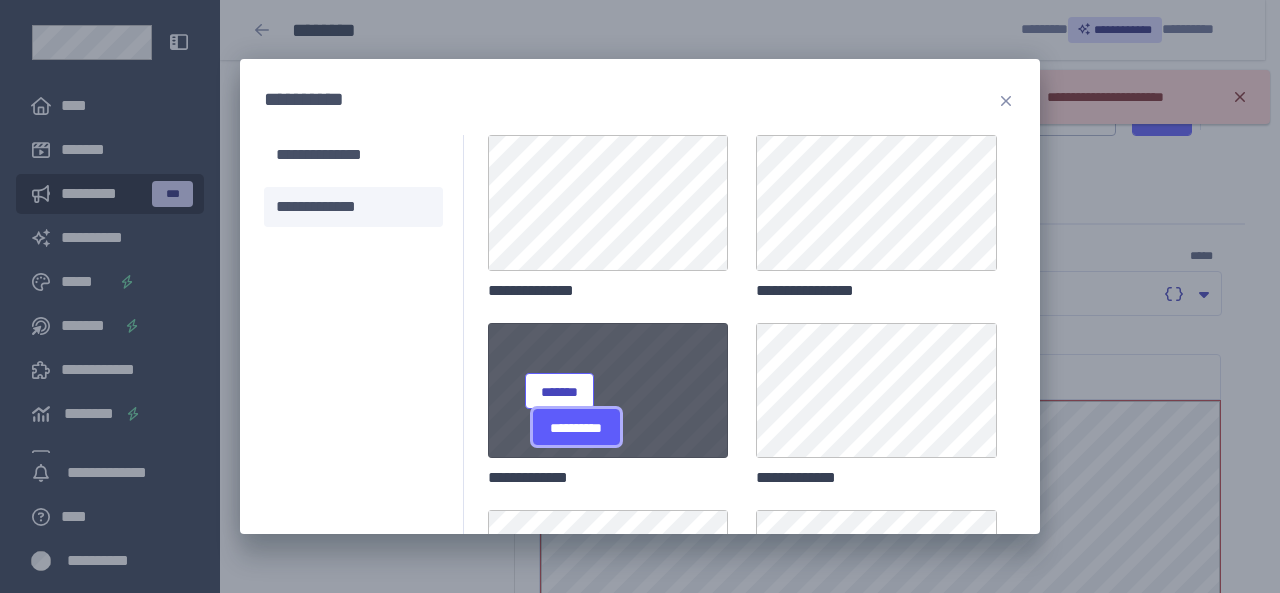 click on "**********" at bounding box center [576, 428] 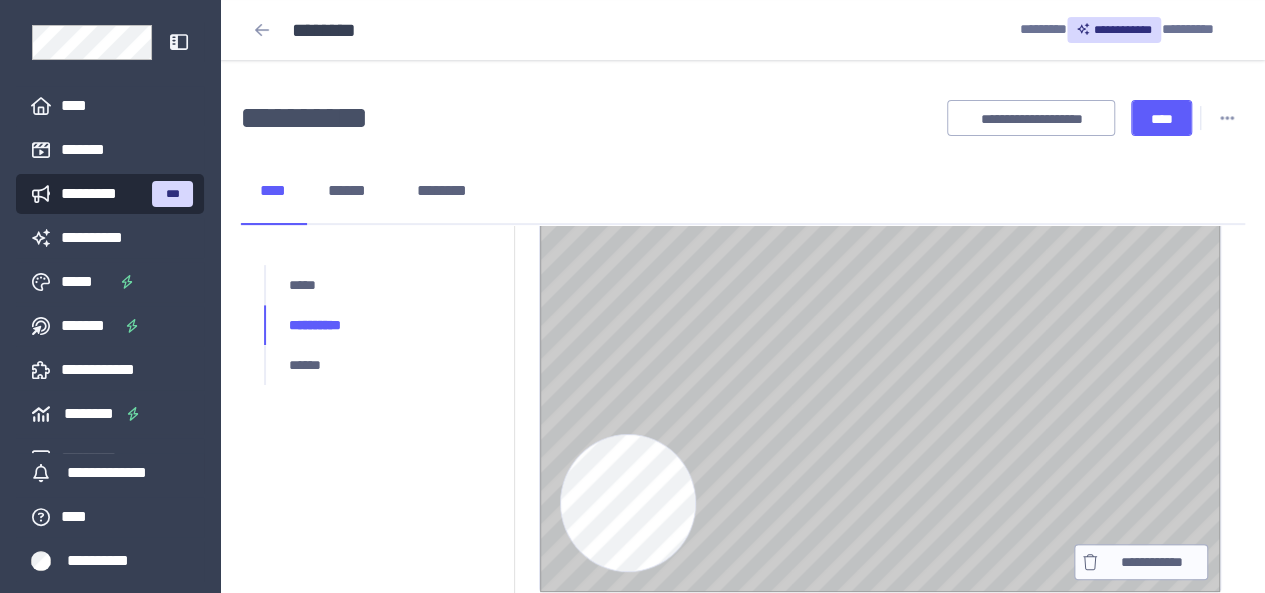 scroll, scrollTop: 30, scrollLeft: 0, axis: vertical 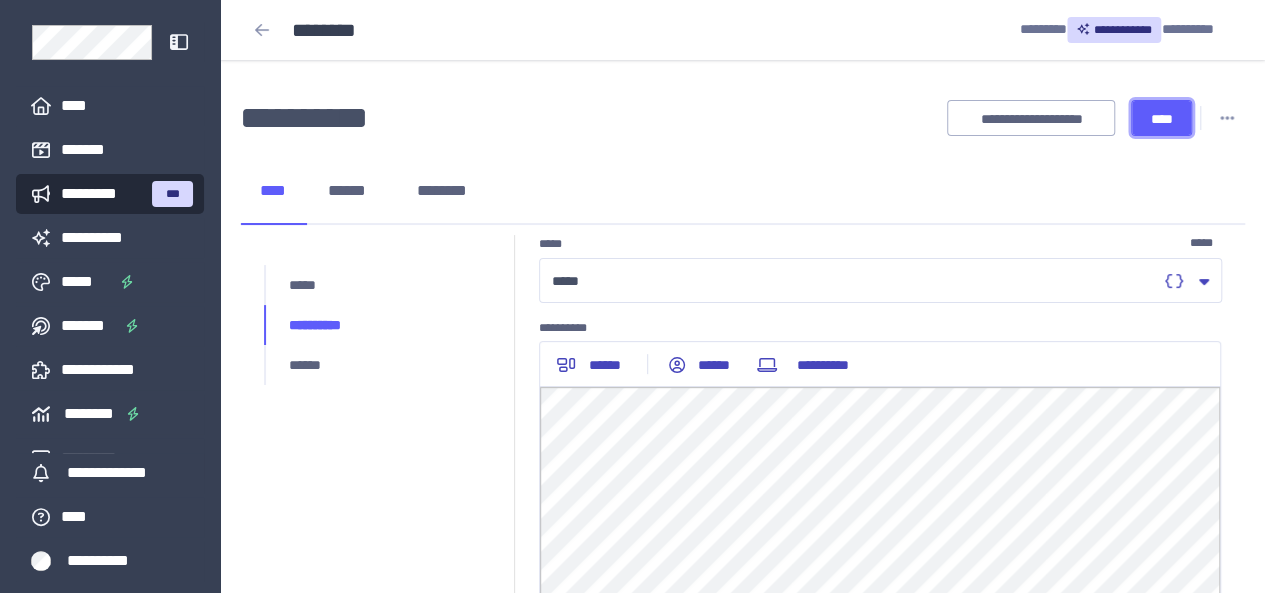 click on "****" at bounding box center (1161, 119) 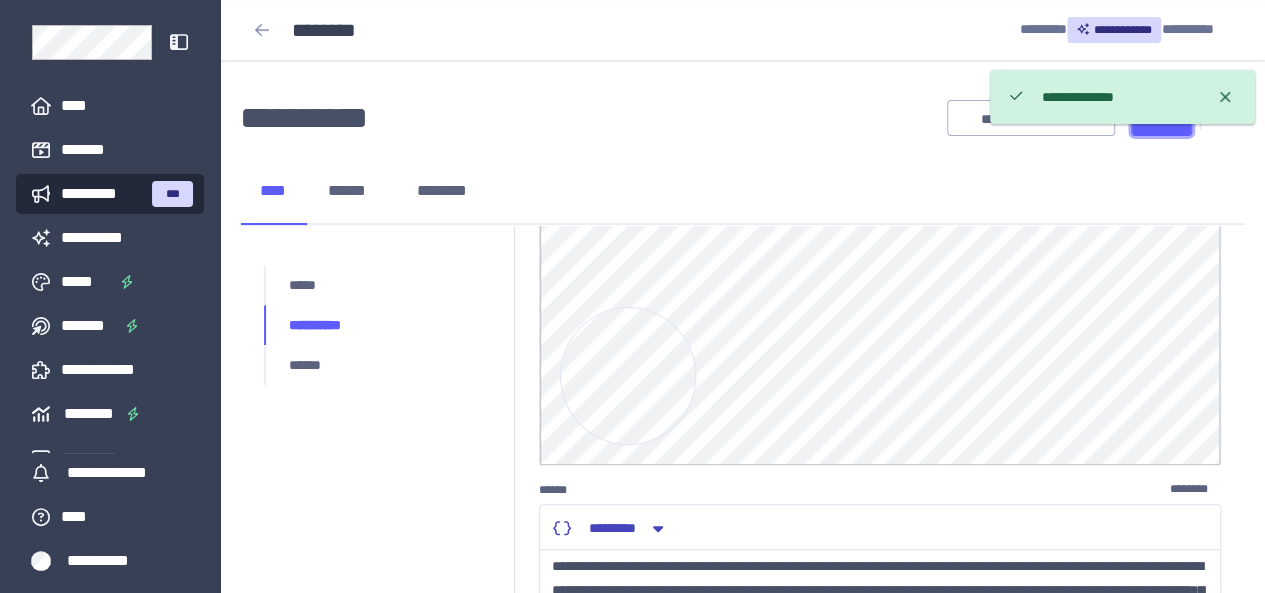 scroll, scrollTop: 130, scrollLeft: 0, axis: vertical 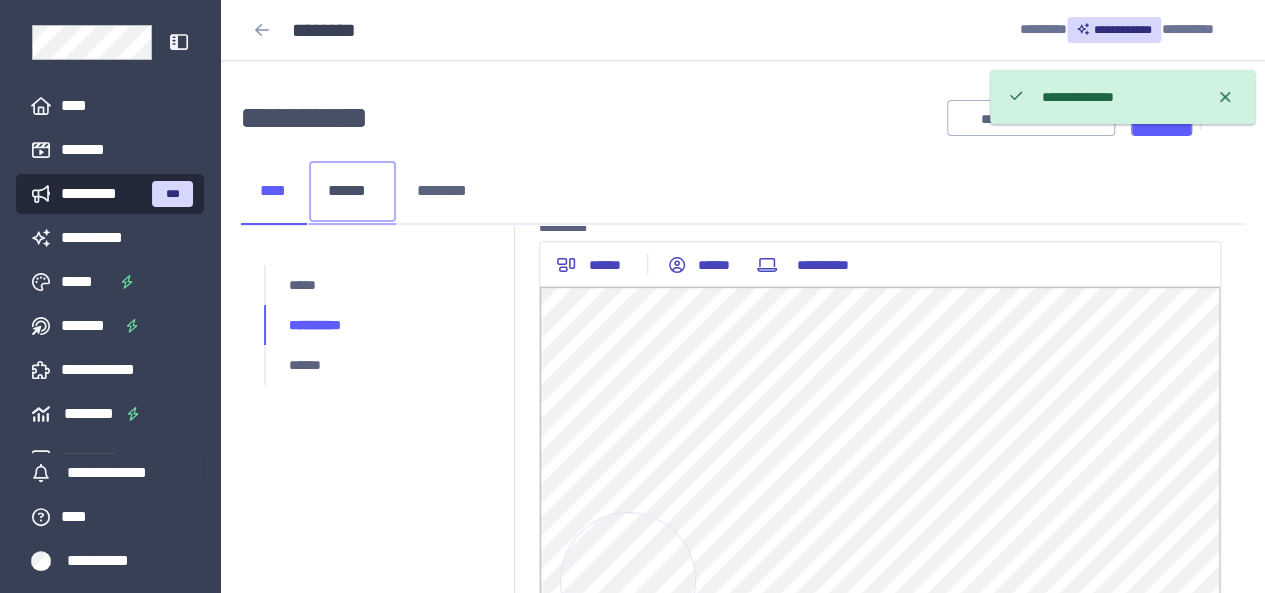 click on "******" at bounding box center (352, 191) 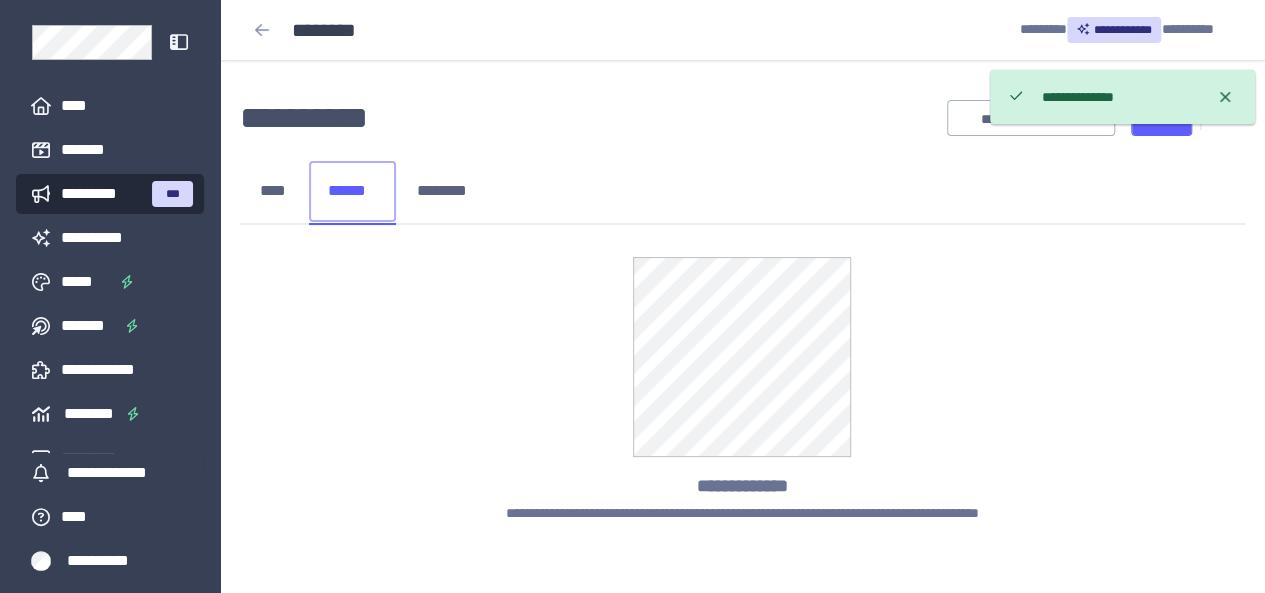 scroll, scrollTop: 51, scrollLeft: 0, axis: vertical 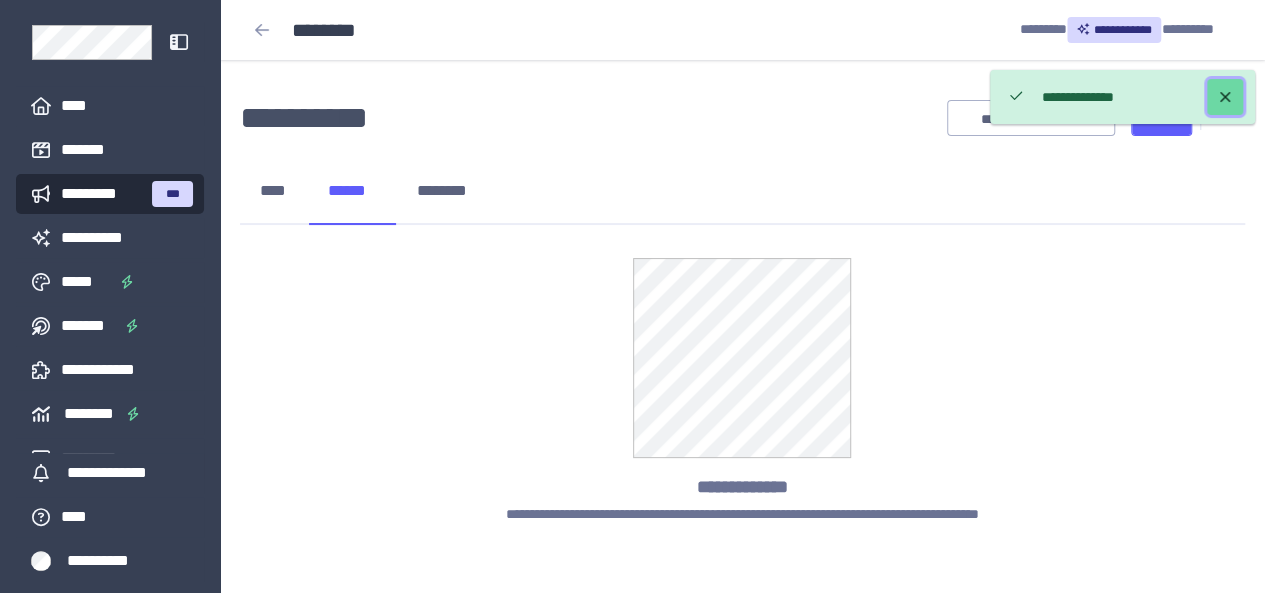 click at bounding box center (1225, 97) 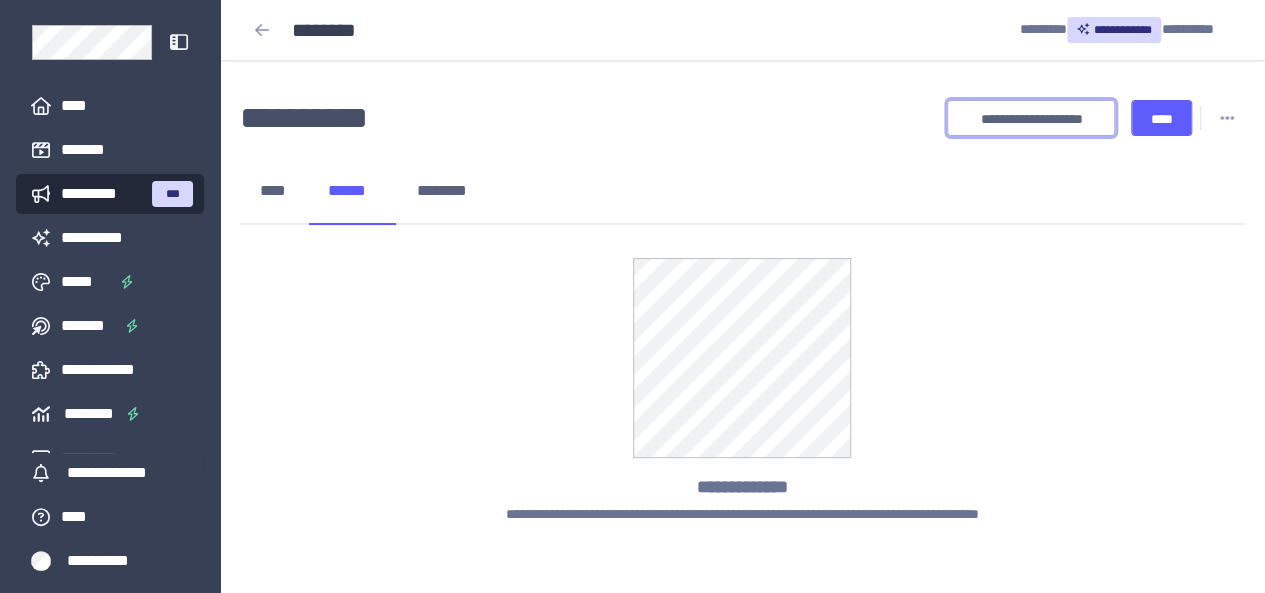 click on "**********" at bounding box center [1031, 119] 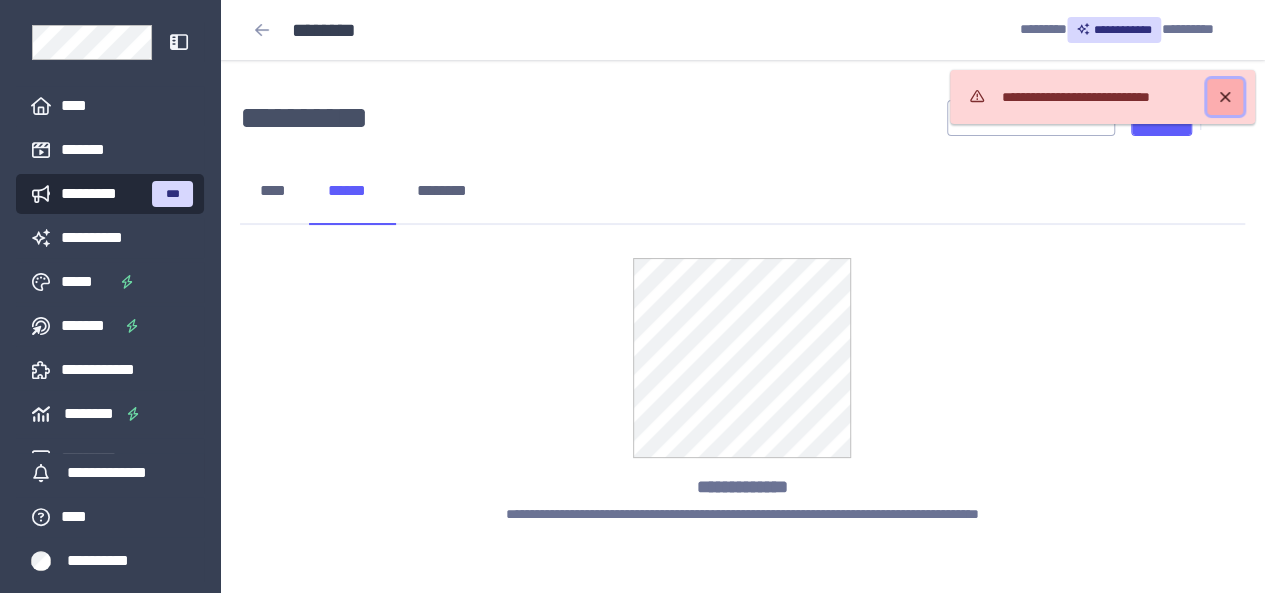 click 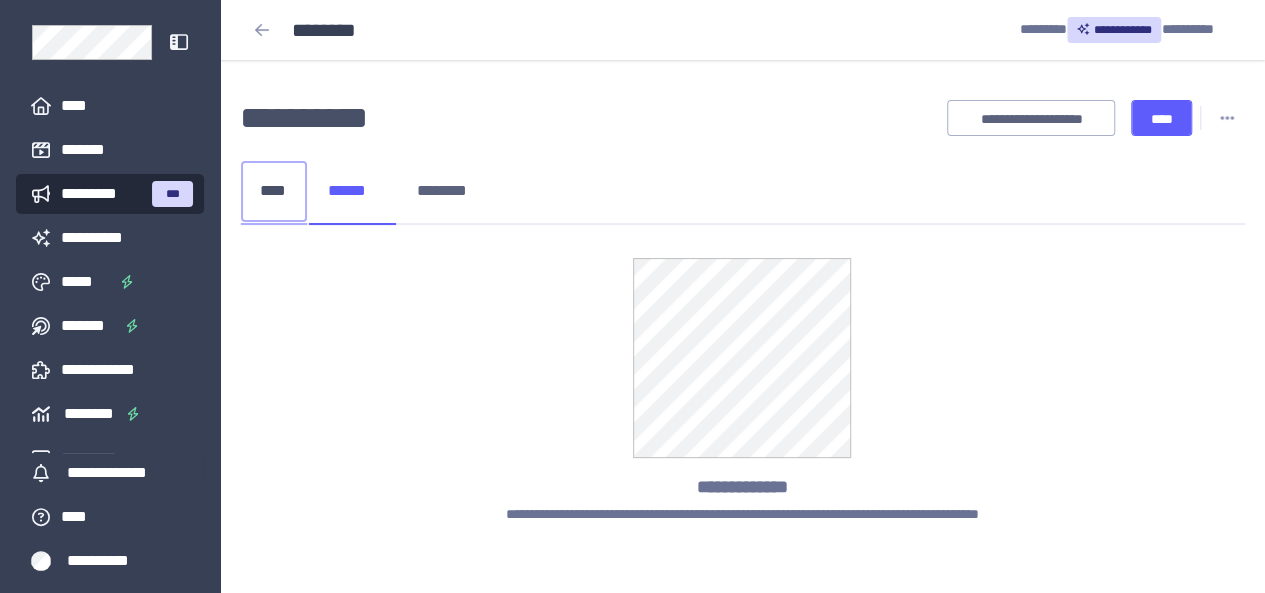 click on "****" at bounding box center (274, 191) 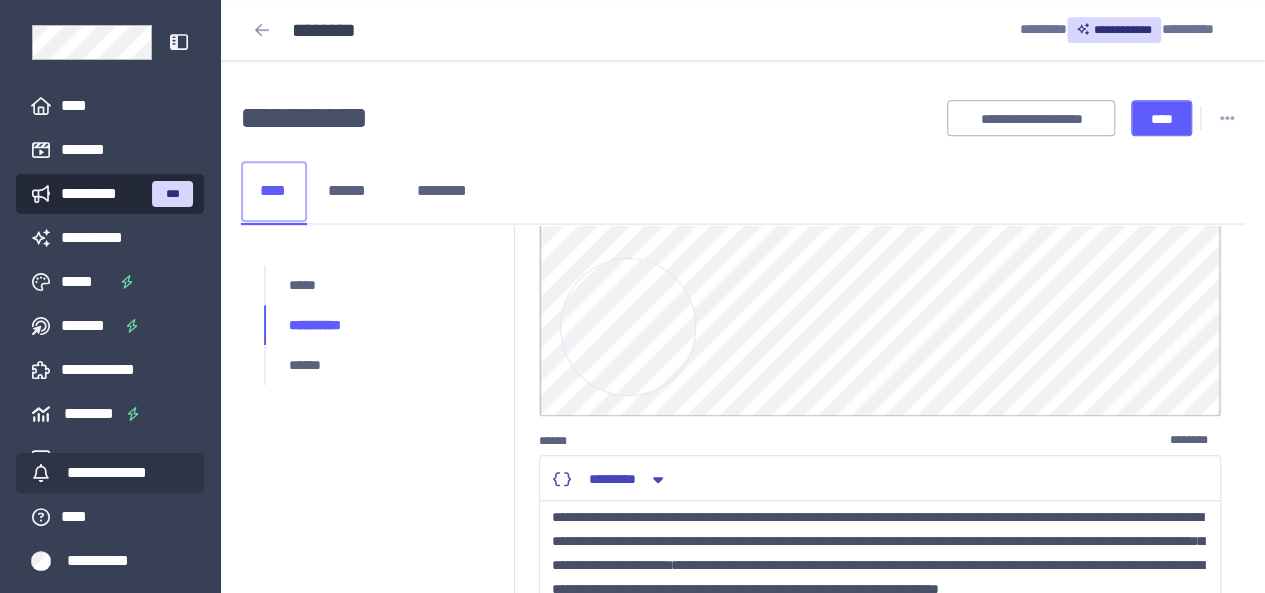 scroll, scrollTop: 383, scrollLeft: 0, axis: vertical 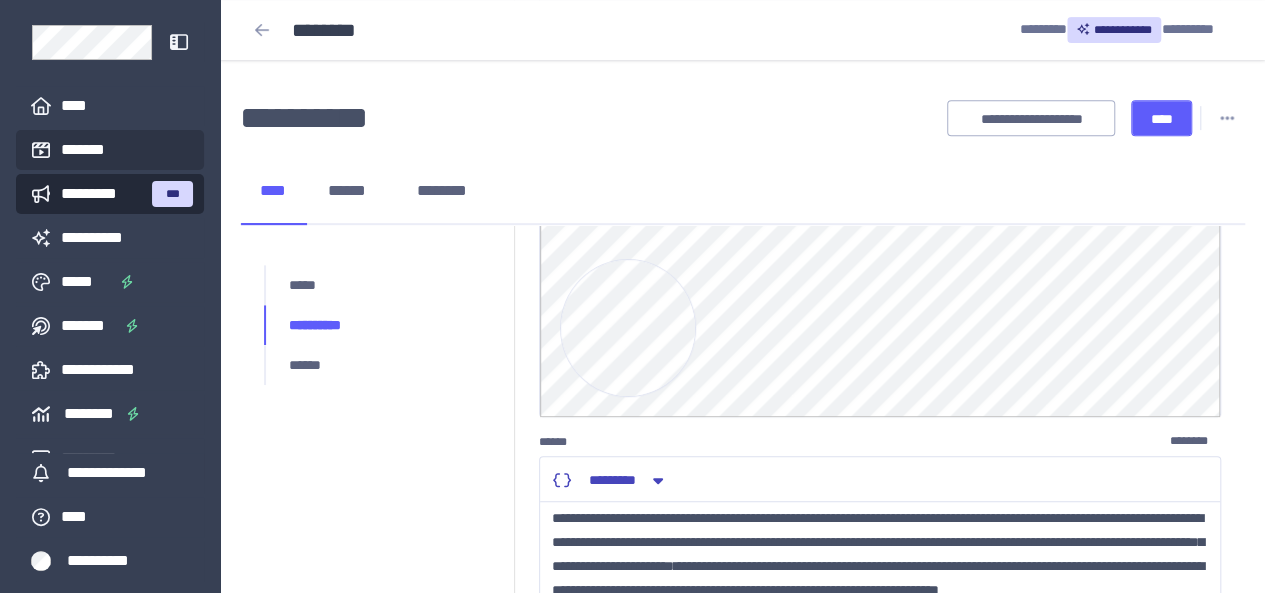 click on "*******" at bounding box center [86, 150] 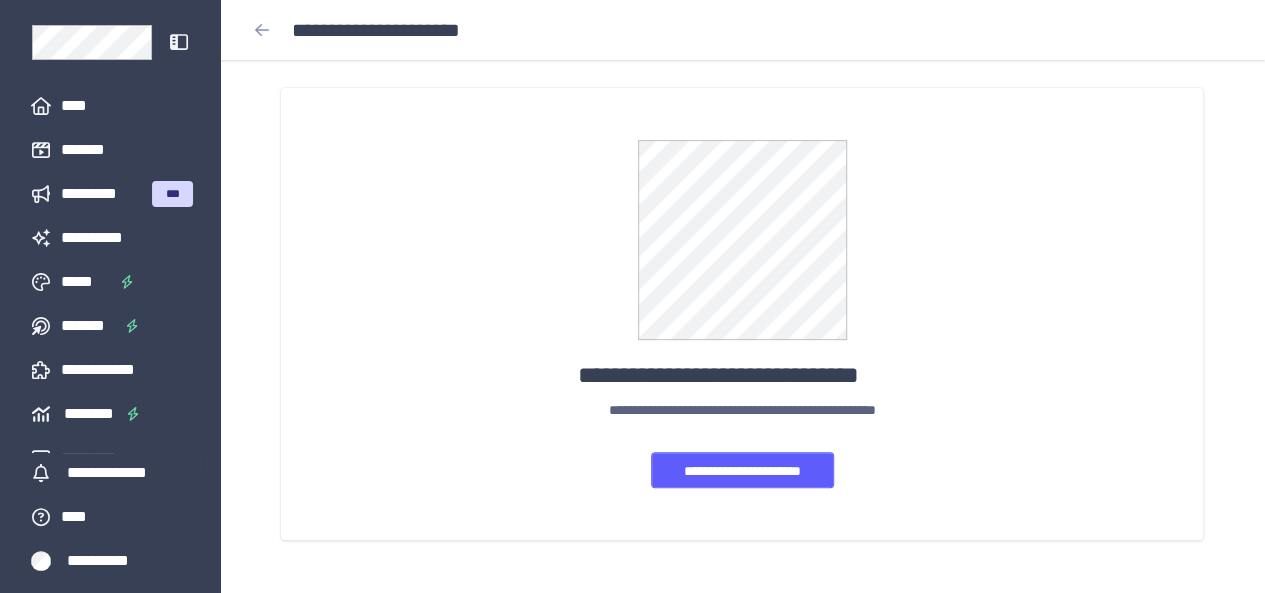 scroll, scrollTop: 197, scrollLeft: 0, axis: vertical 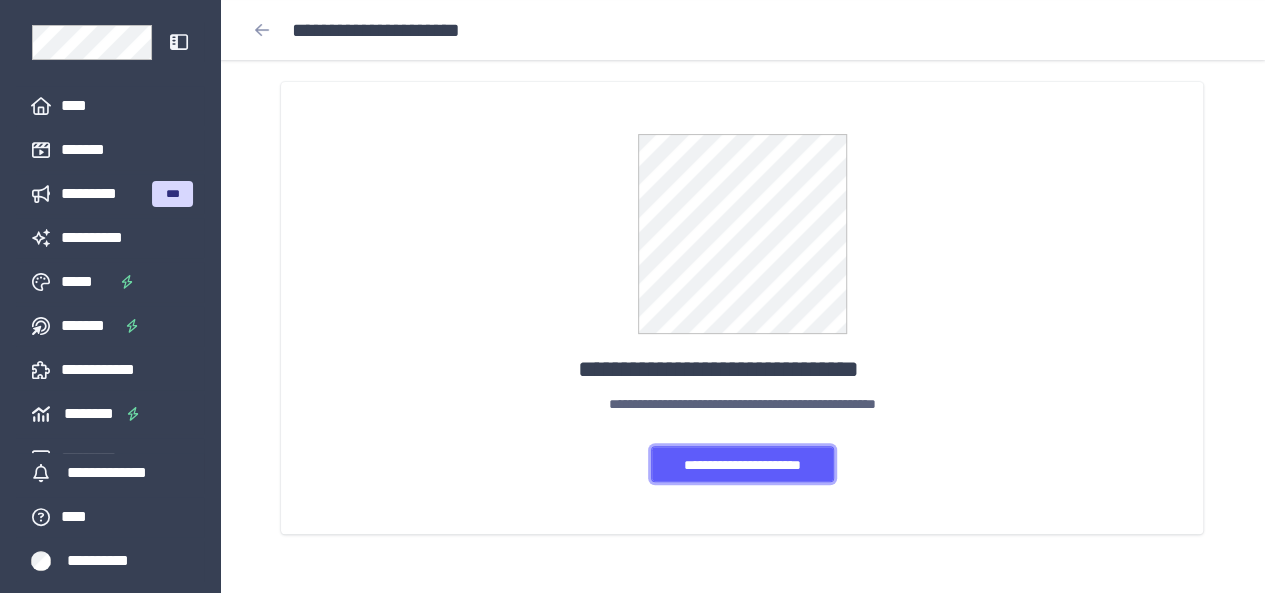 click on "**********" at bounding box center (742, 465) 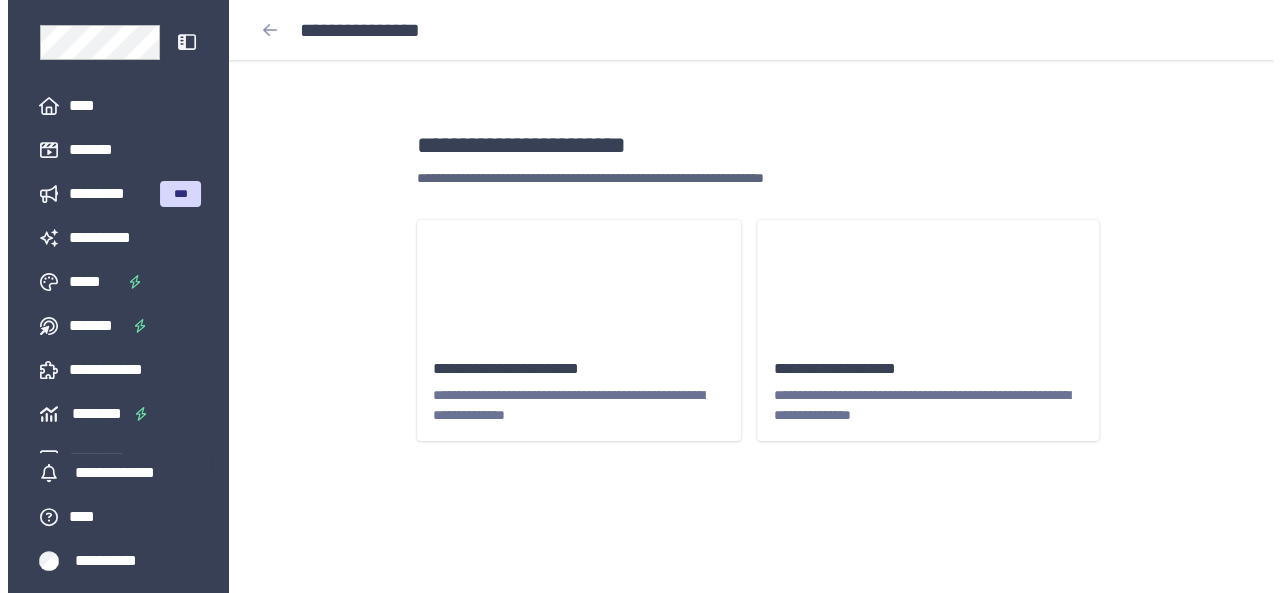 scroll, scrollTop: 0, scrollLeft: 0, axis: both 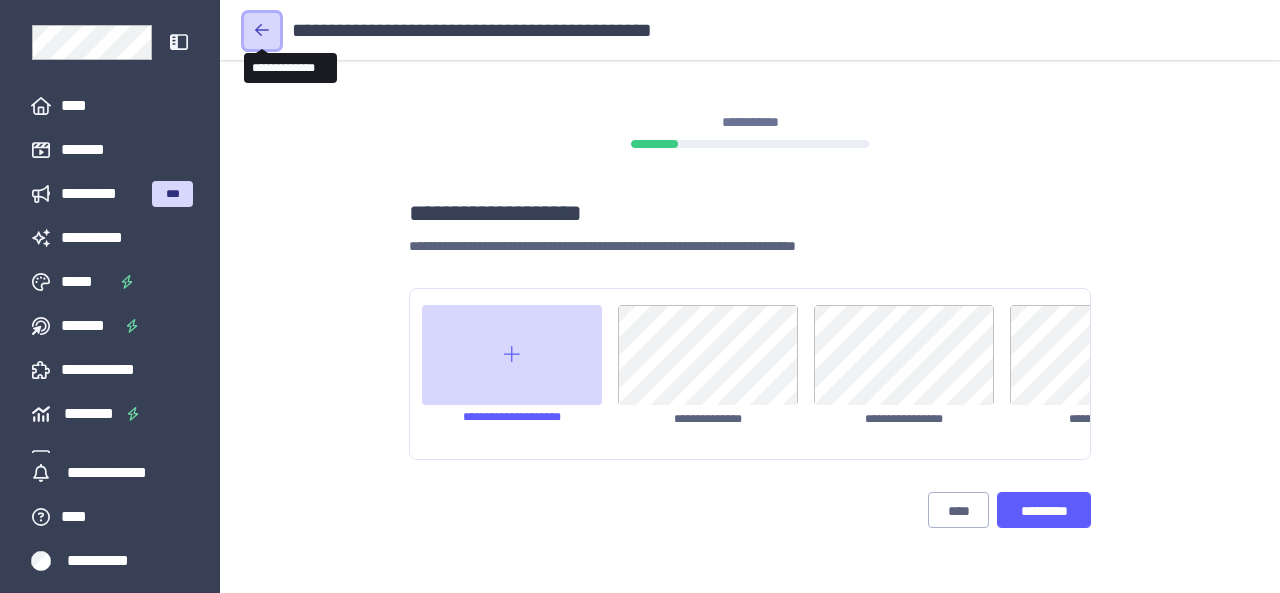click 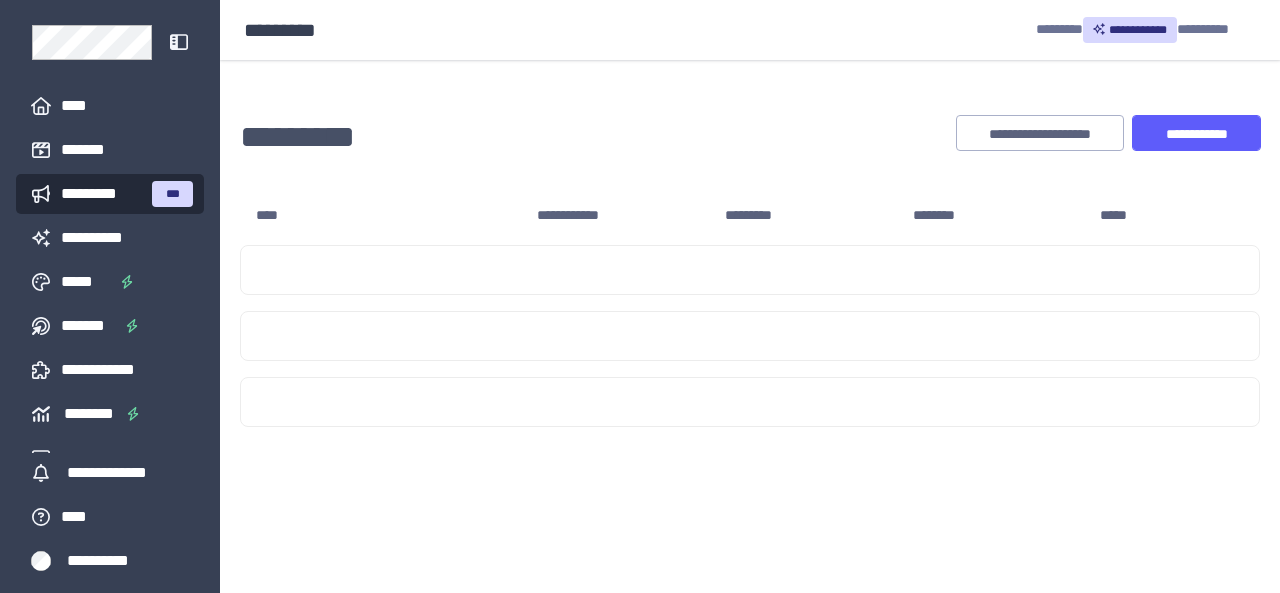 scroll, scrollTop: 0, scrollLeft: 0, axis: both 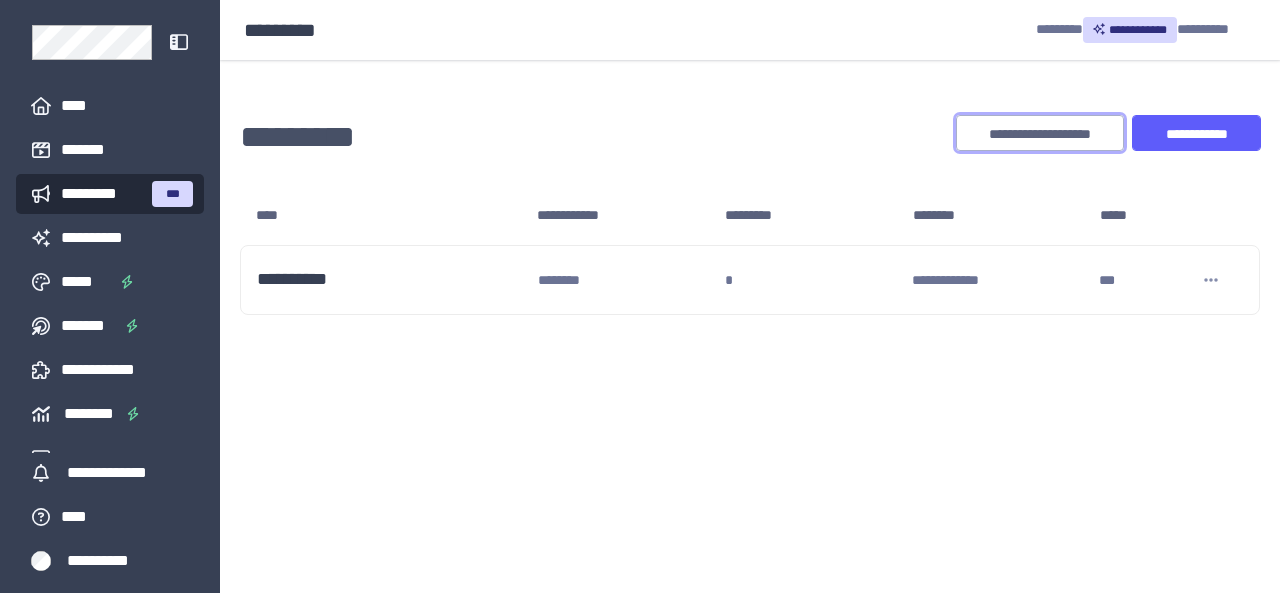 click on "**********" at bounding box center (1040, 134) 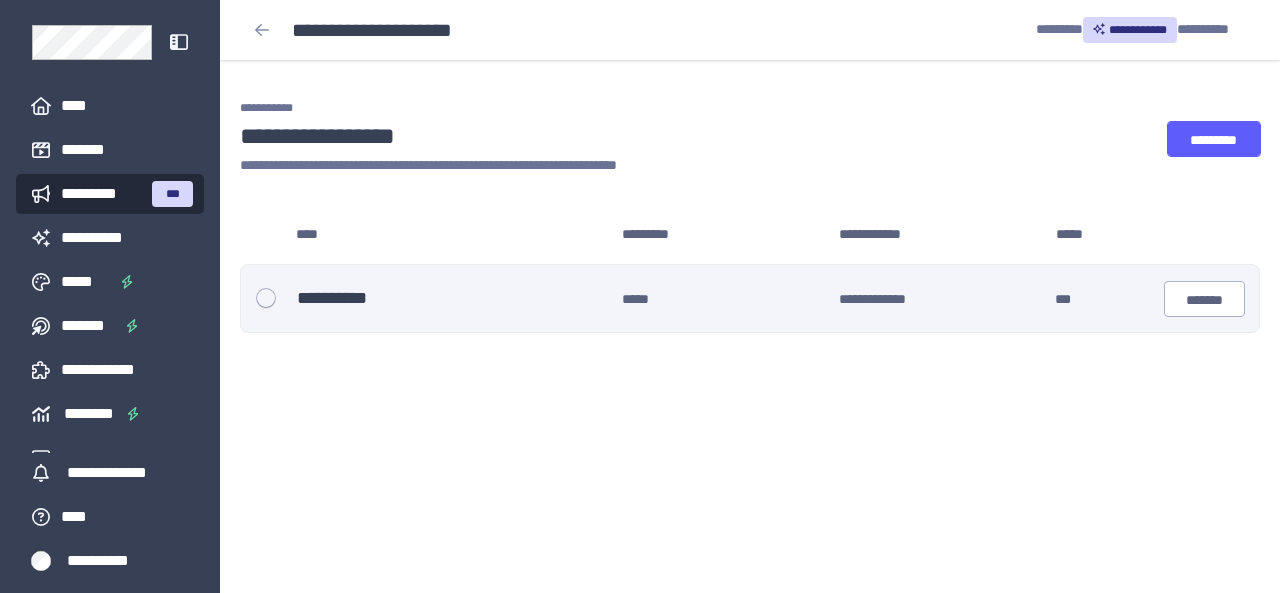 click at bounding box center (266, 298) 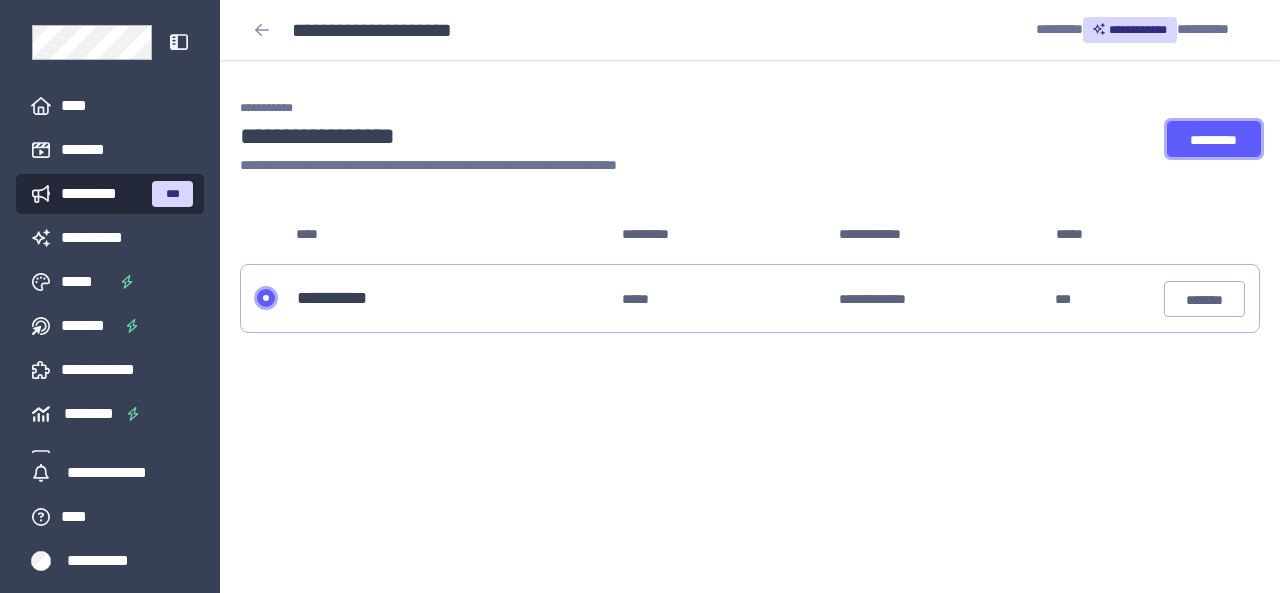 click on "*********" at bounding box center [1214, 140] 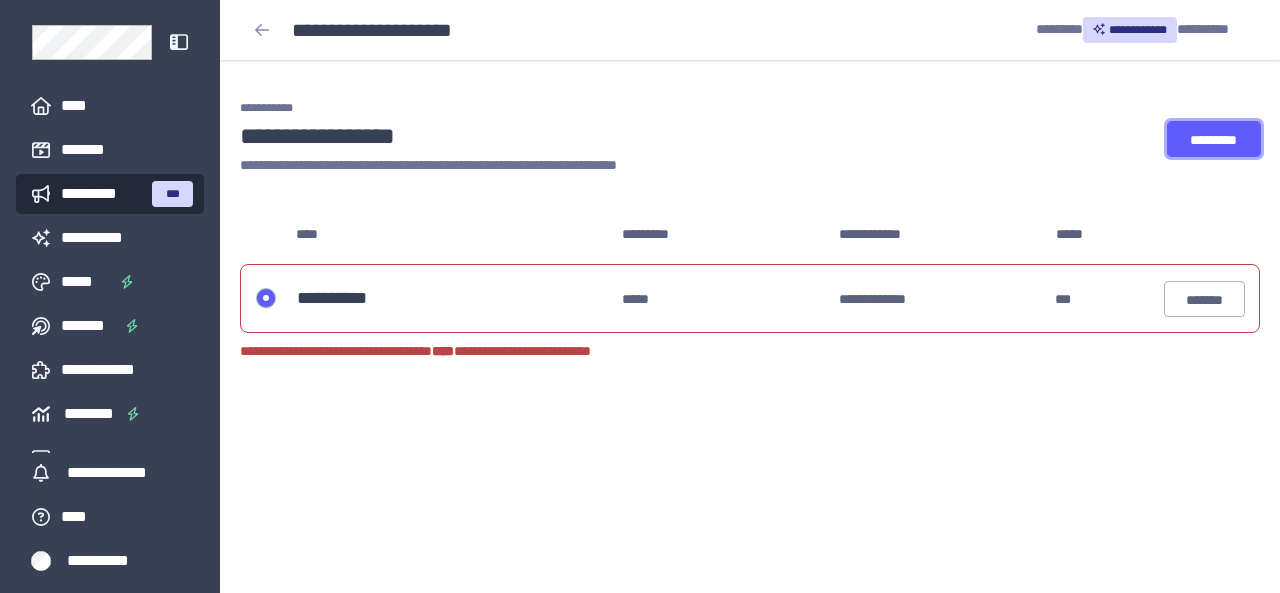 click on "*********" at bounding box center (1214, 140) 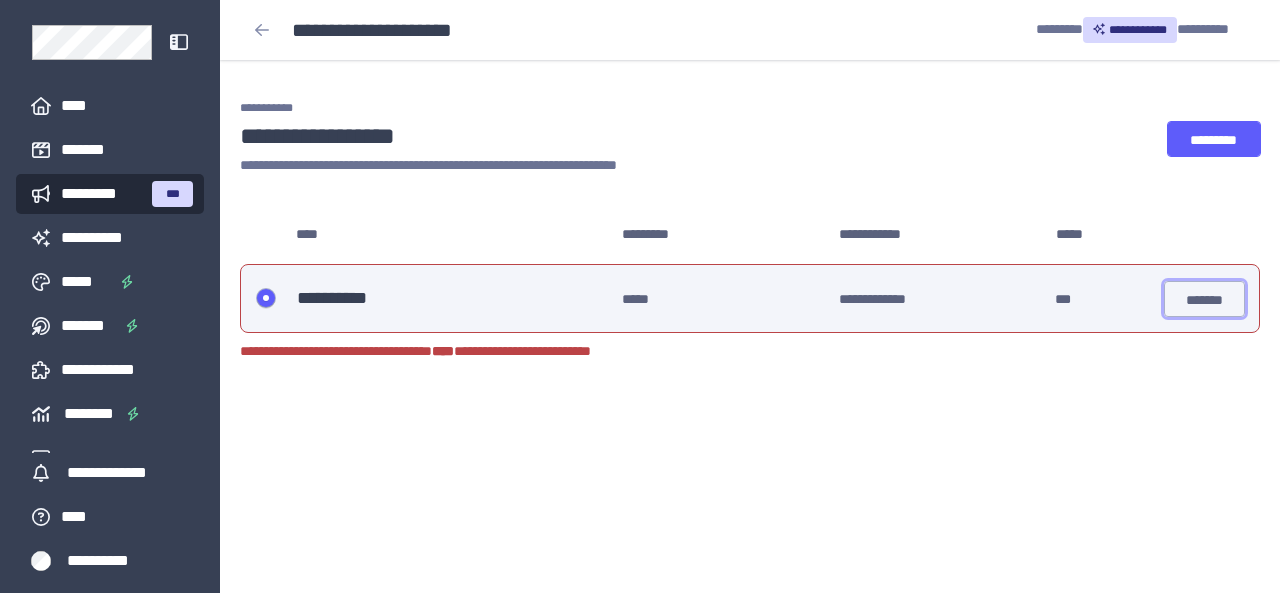 click on "*******" at bounding box center [1204, 300] 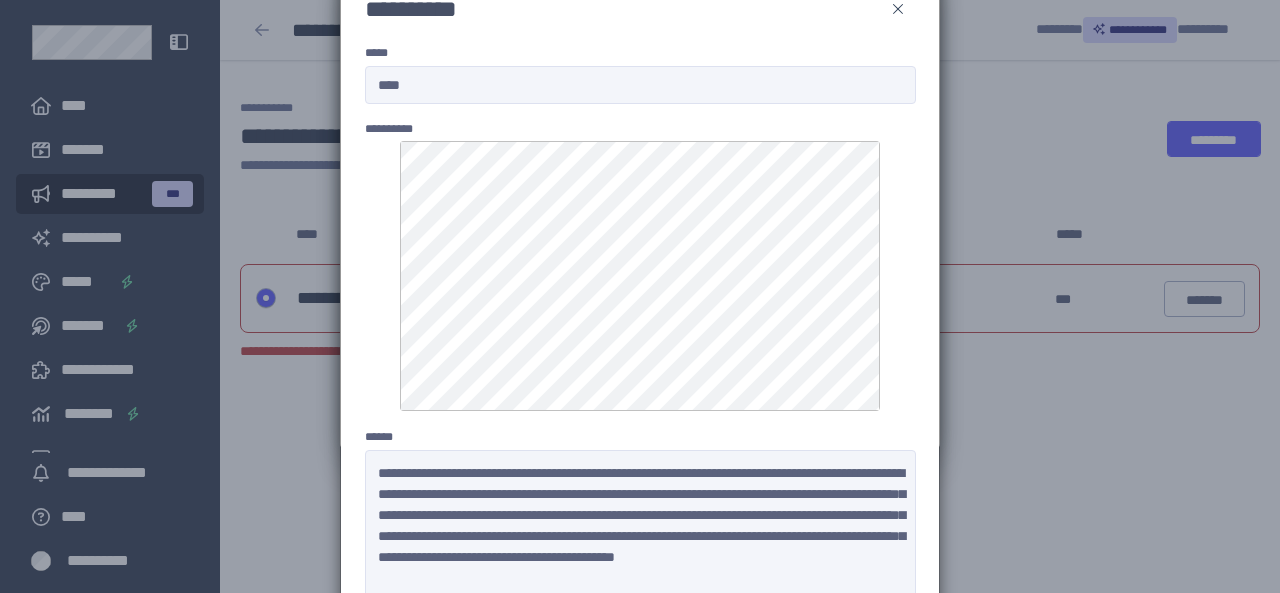 scroll, scrollTop: 170, scrollLeft: 0, axis: vertical 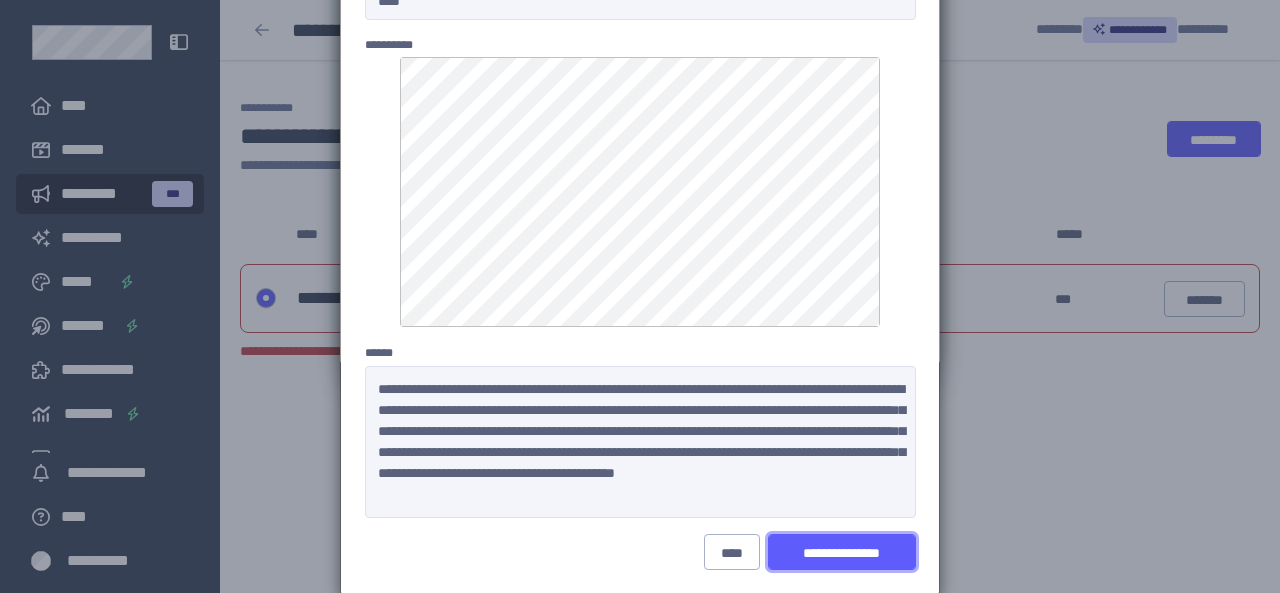 click on "**********" at bounding box center (842, 553) 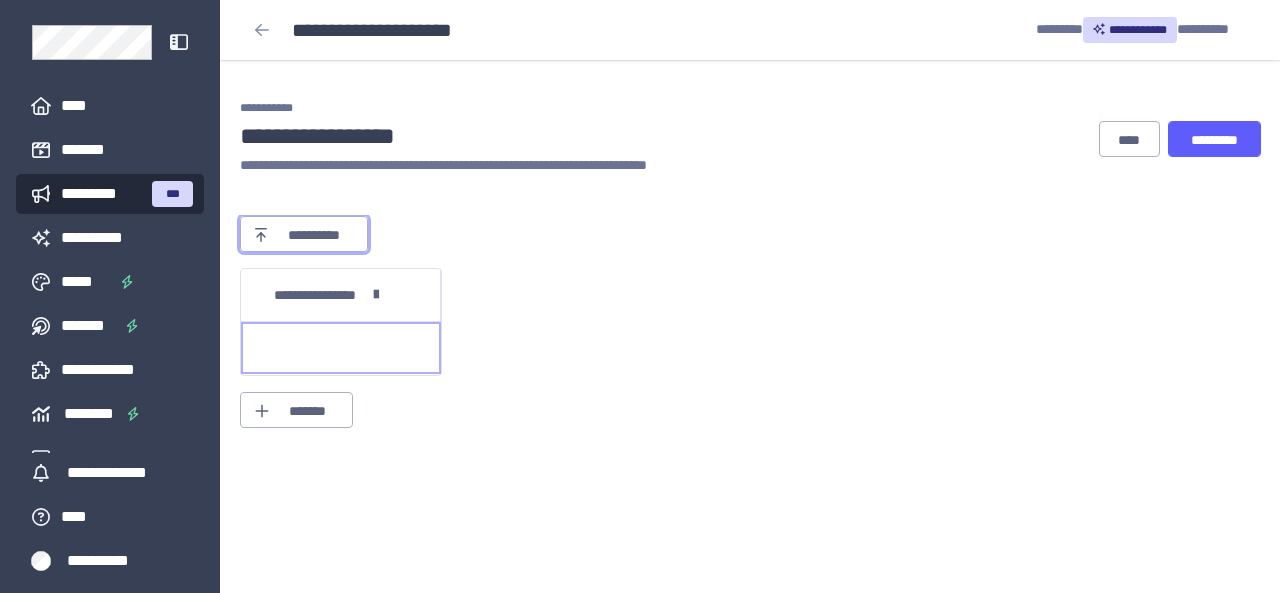 click on "**********" at bounding box center [314, 235] 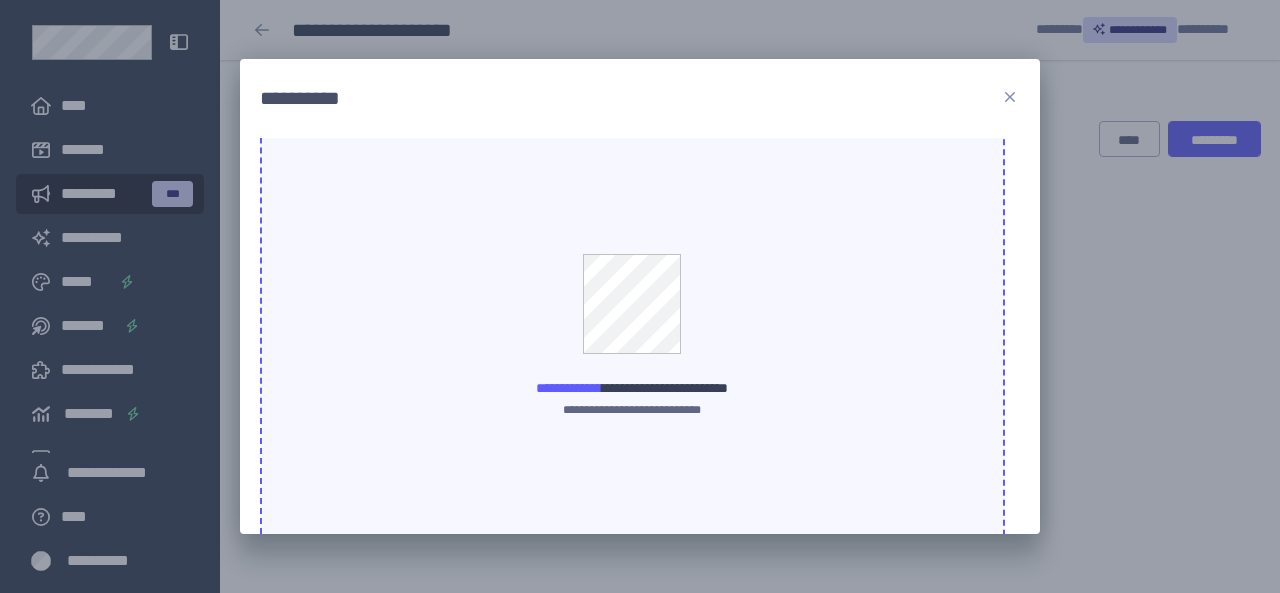 scroll, scrollTop: 0, scrollLeft: 0, axis: both 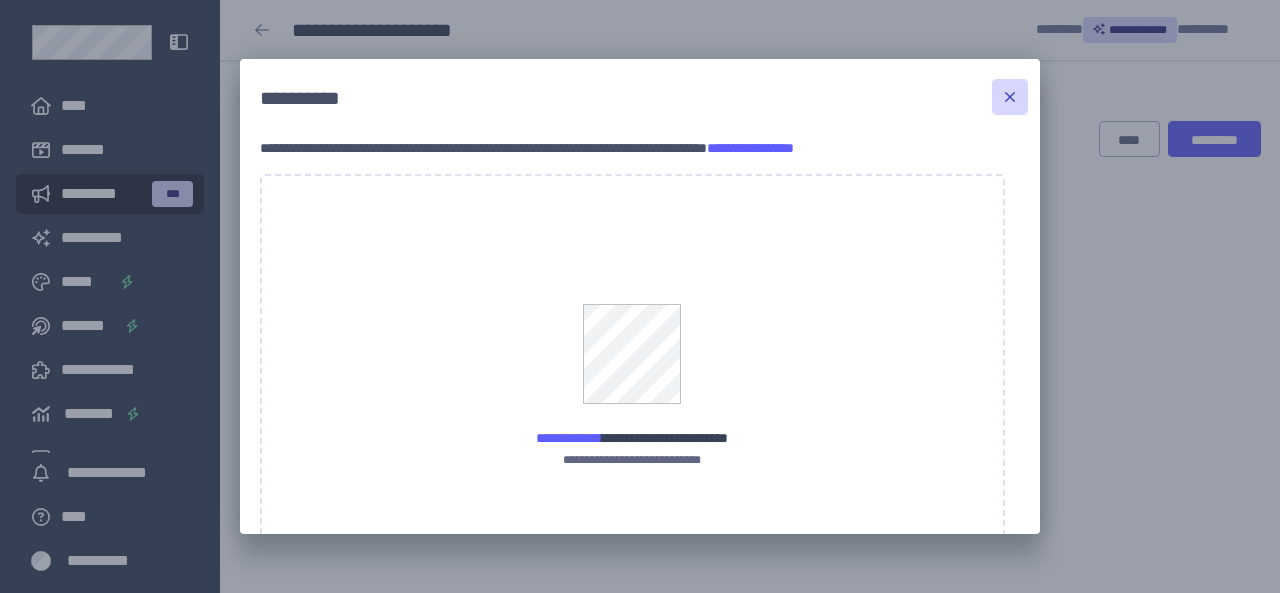 click 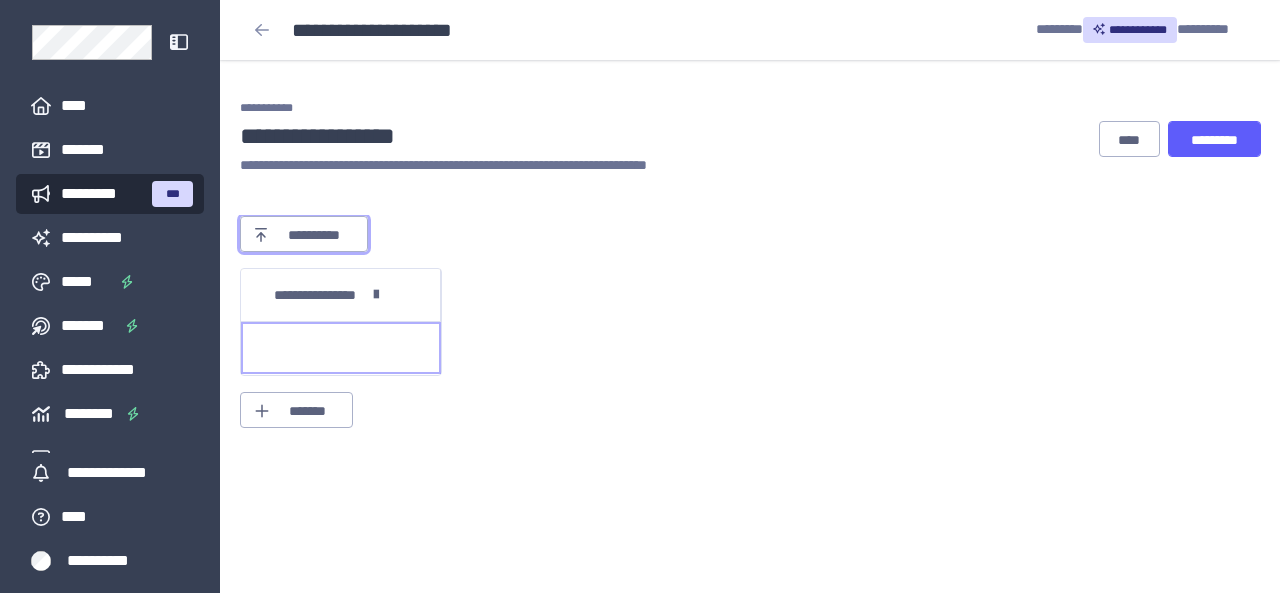 click on "**********" at bounding box center [314, 235] 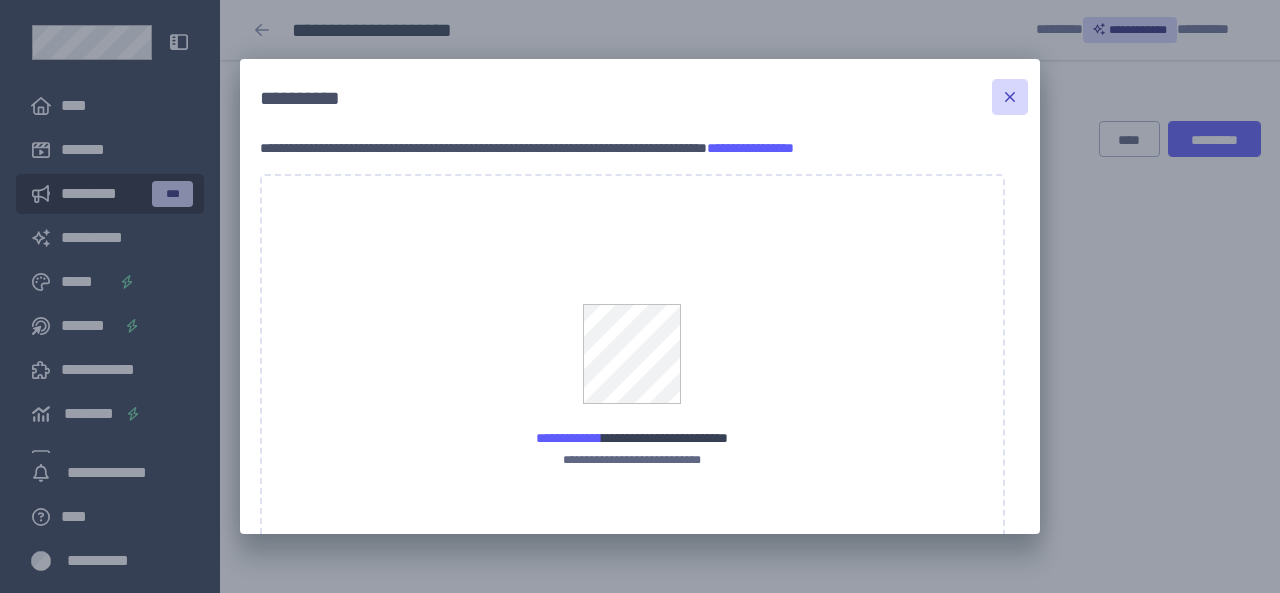 click at bounding box center [1010, 97] 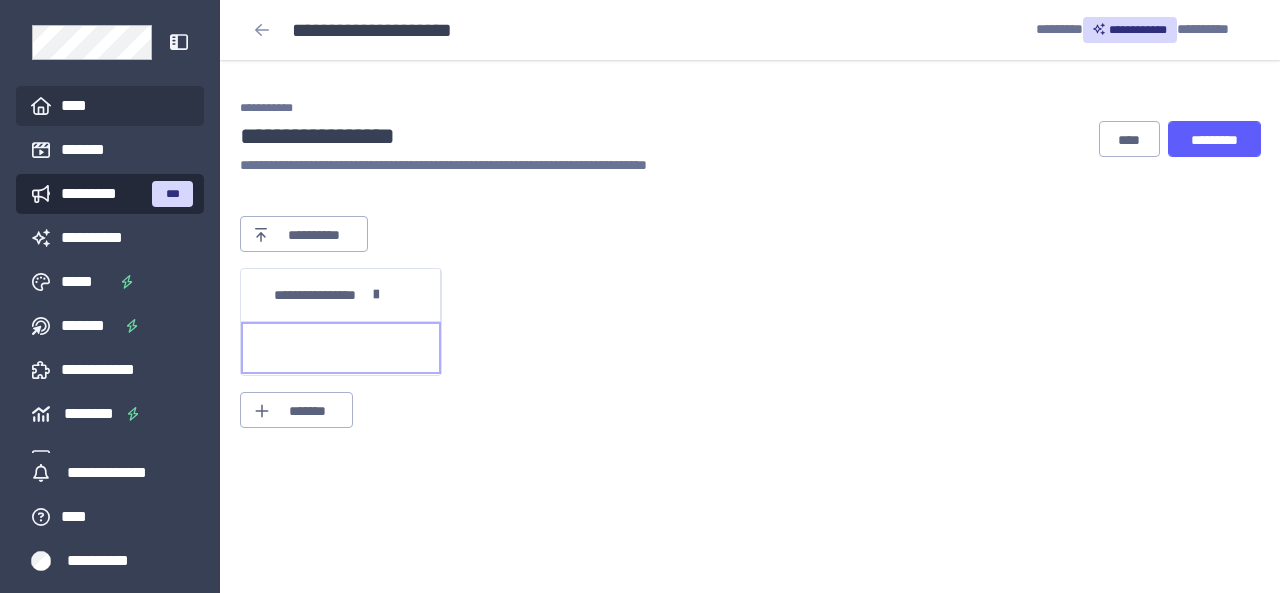 click on "****" at bounding box center (82, 106) 